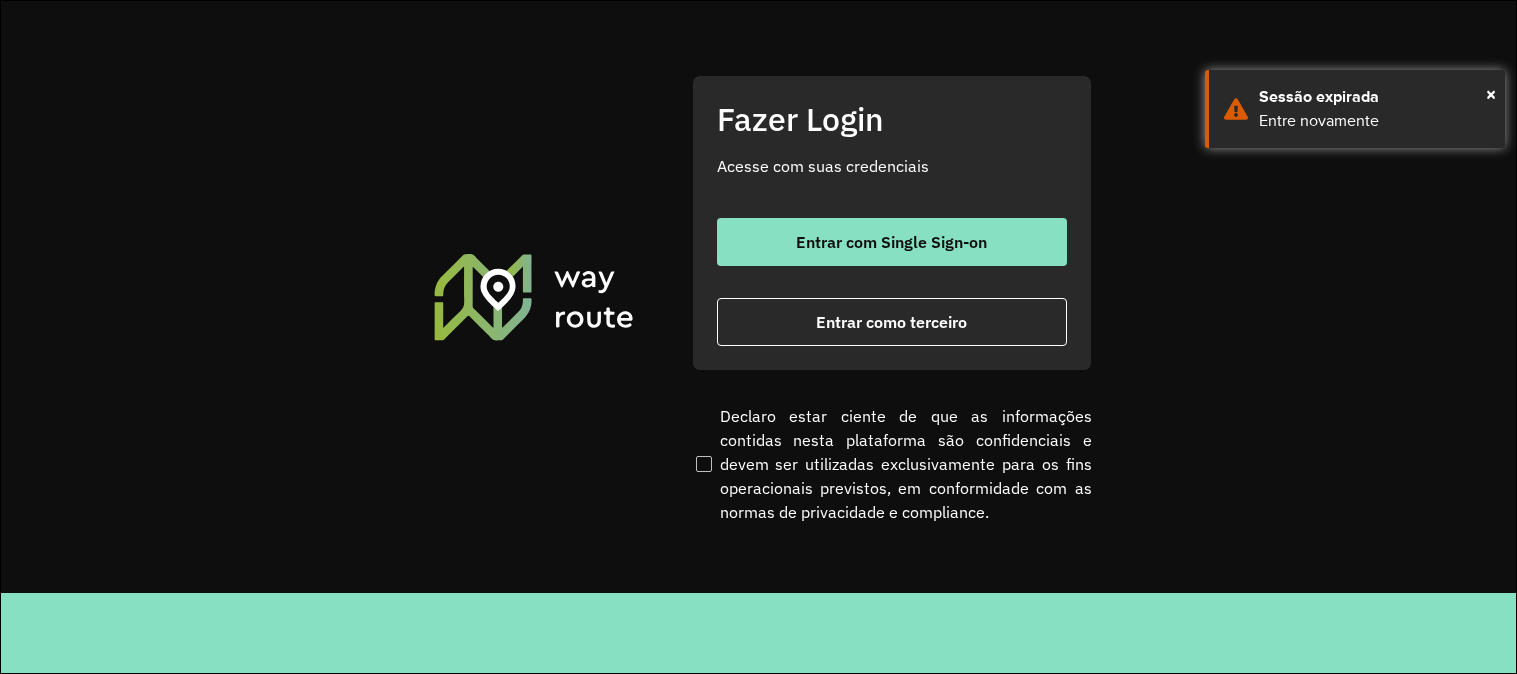 scroll, scrollTop: 0, scrollLeft: 0, axis: both 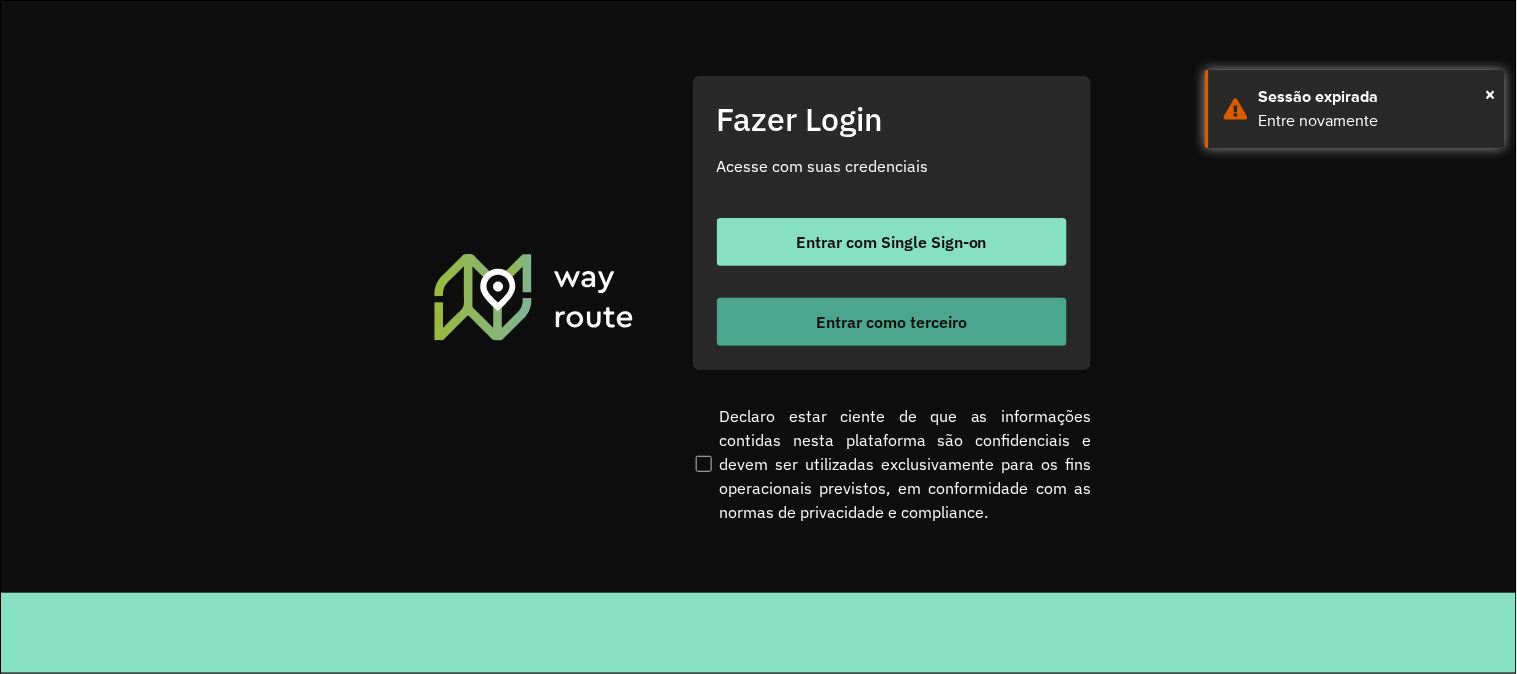 click on "Entrar como terceiro" at bounding box center (891, 322) 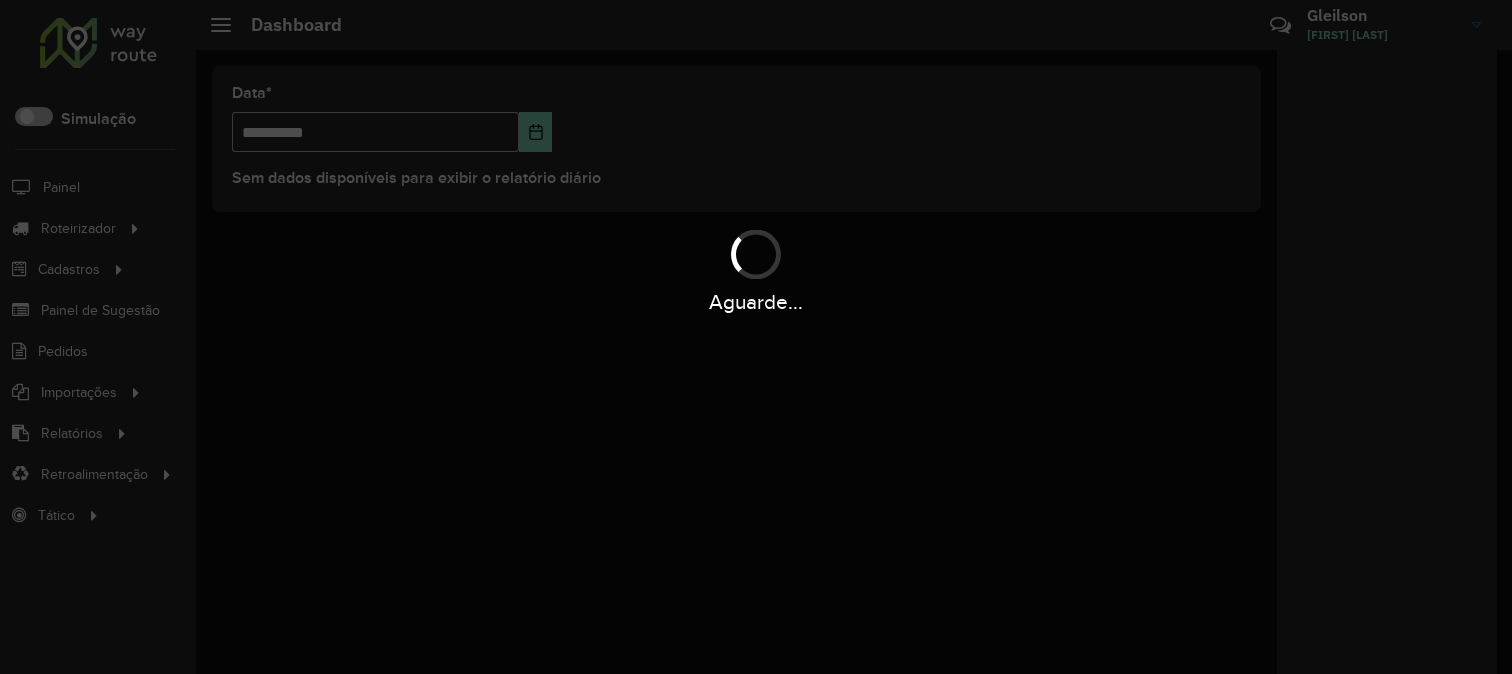 scroll, scrollTop: 0, scrollLeft: 0, axis: both 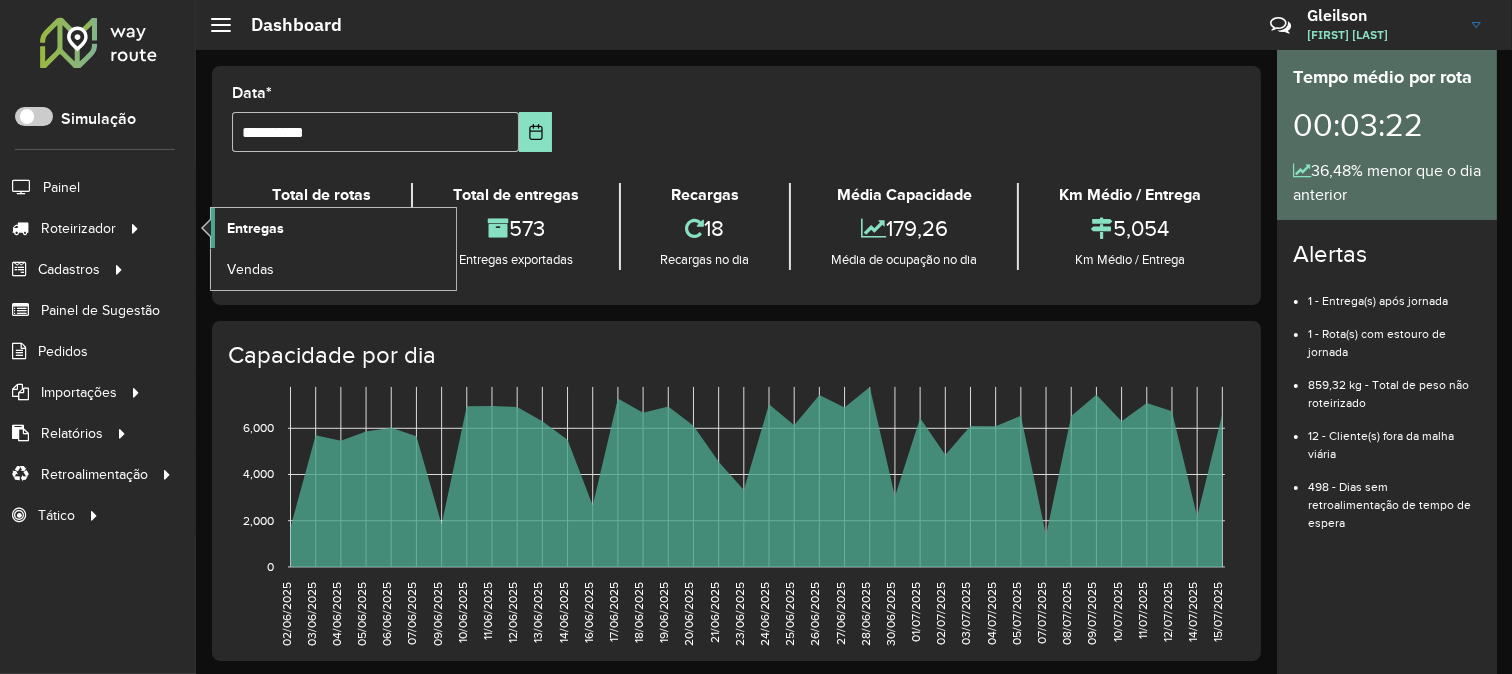 click on "Entregas" 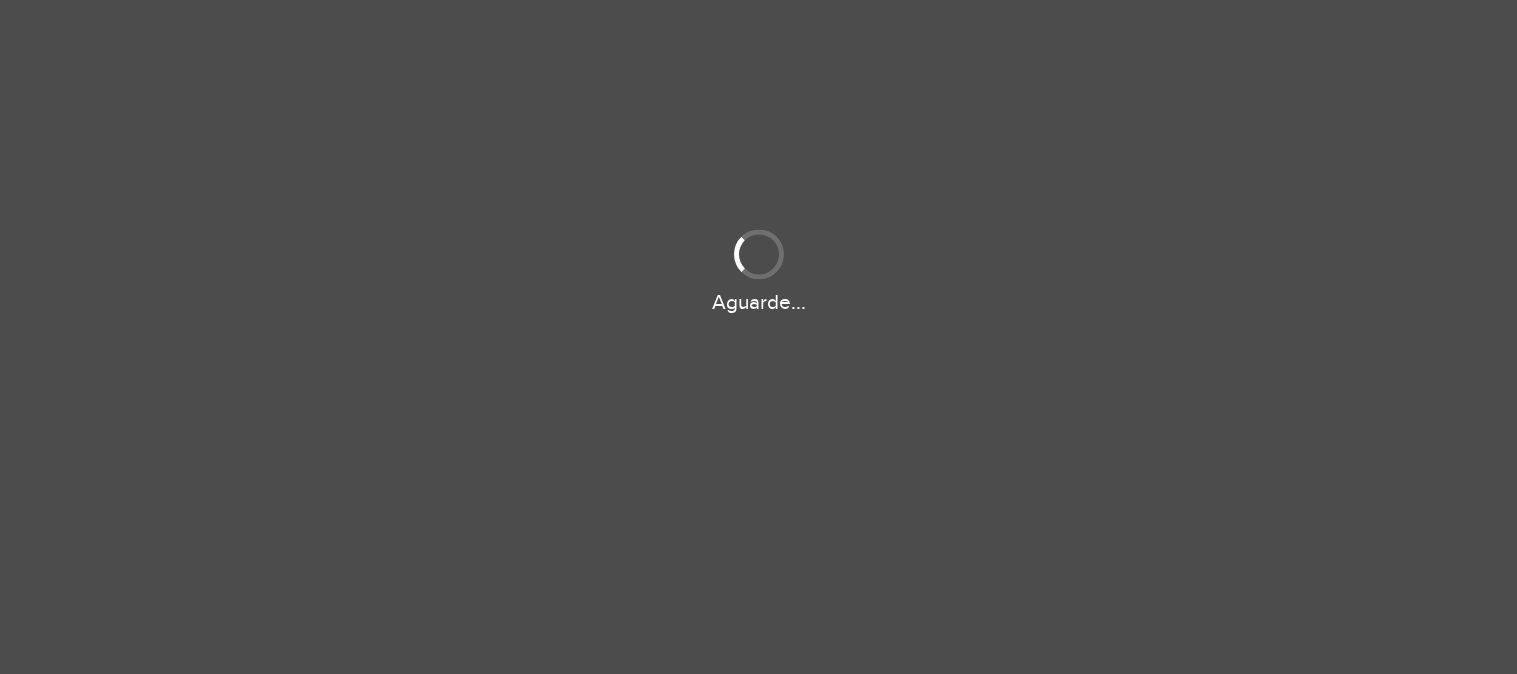 scroll, scrollTop: 0, scrollLeft: 0, axis: both 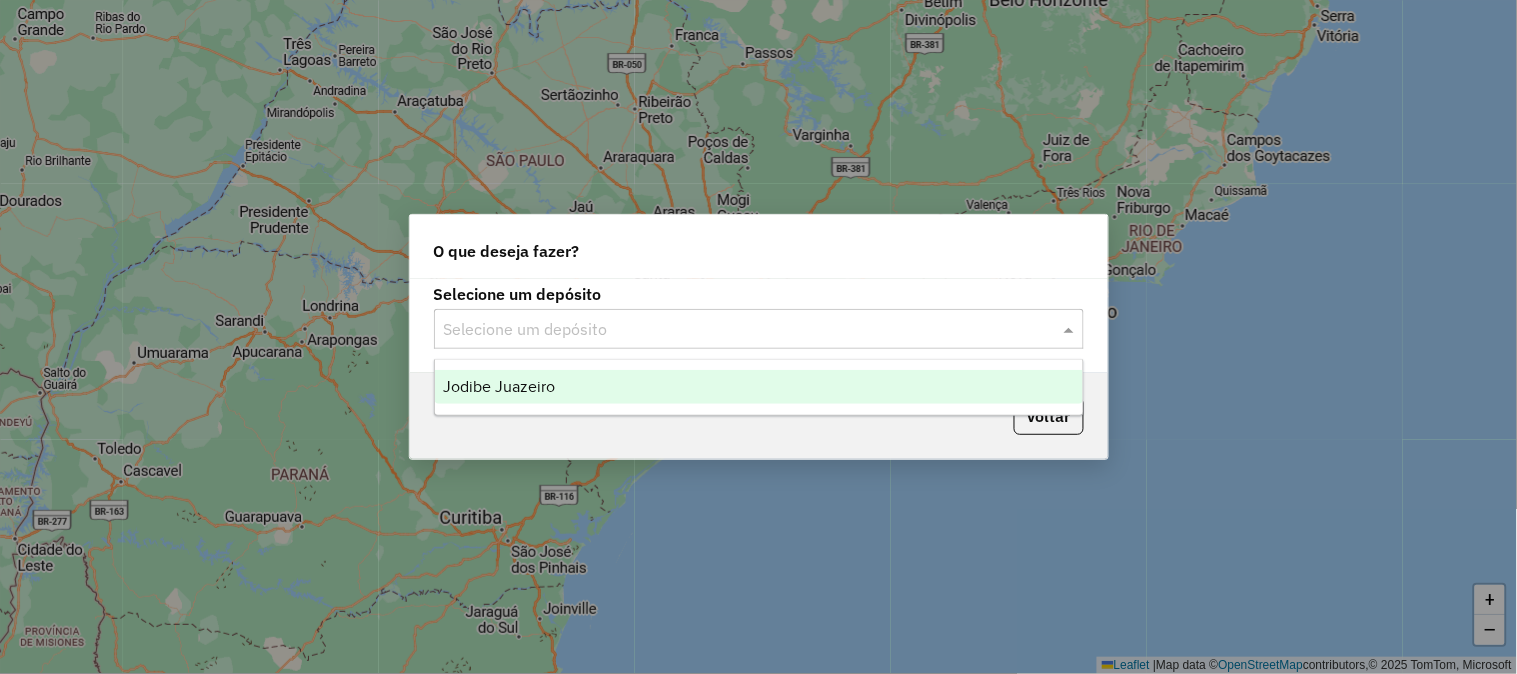 click on "Selecione um depósito" 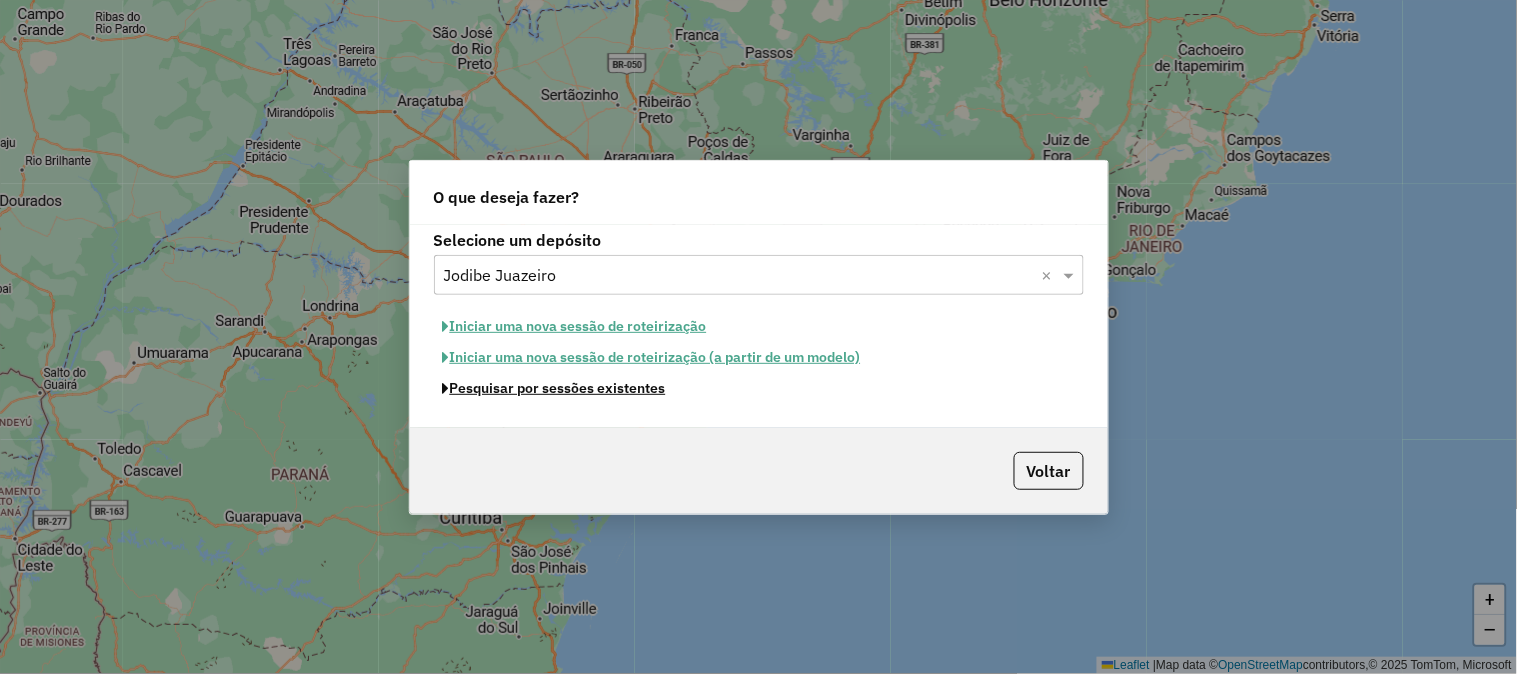 click on "Pesquisar por sessões existentes" 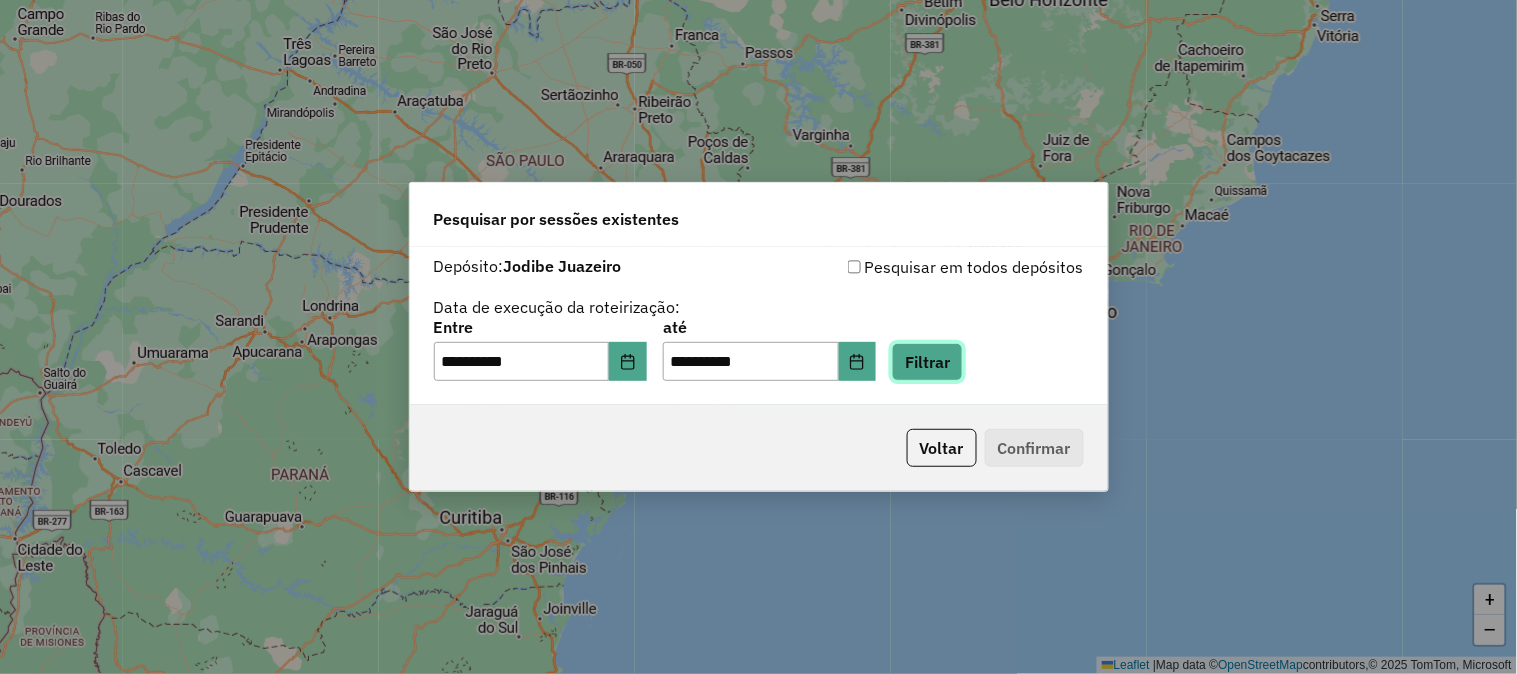 click on "Filtrar" 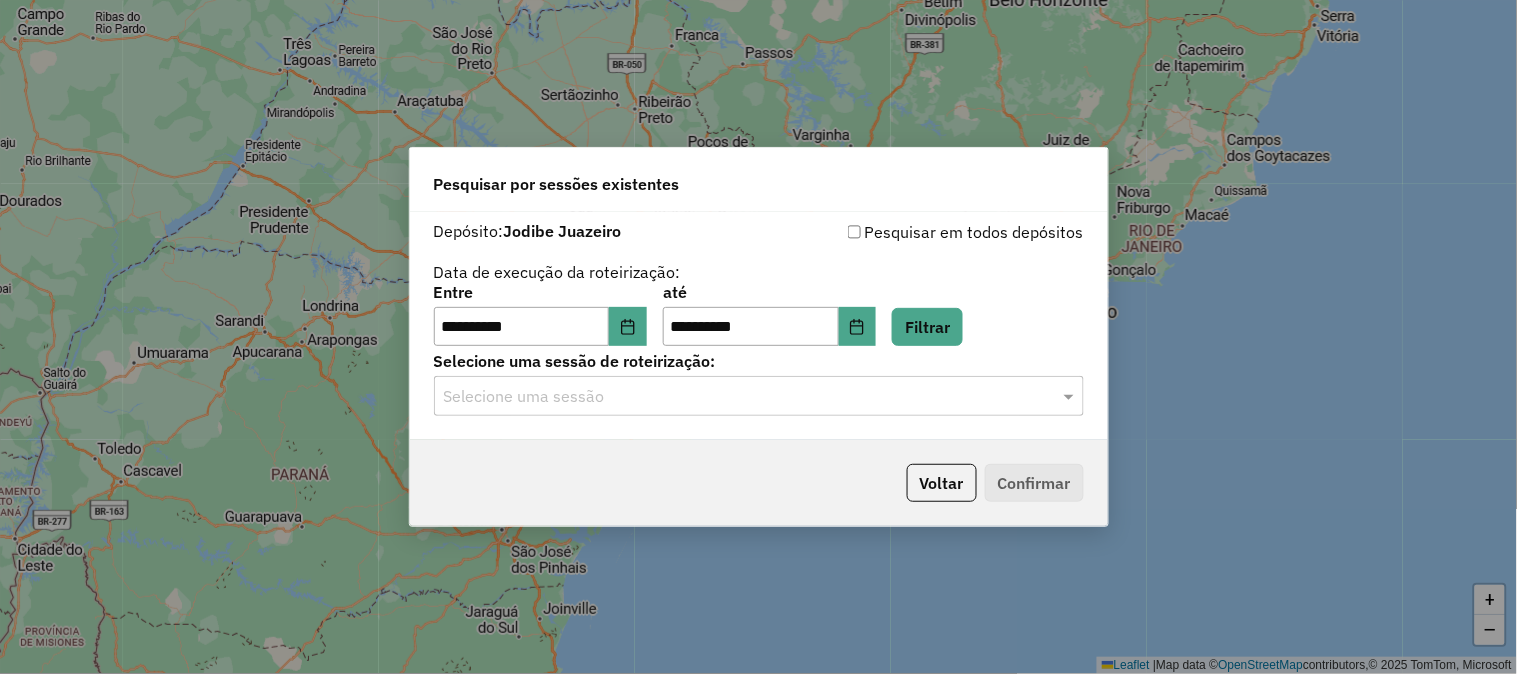click 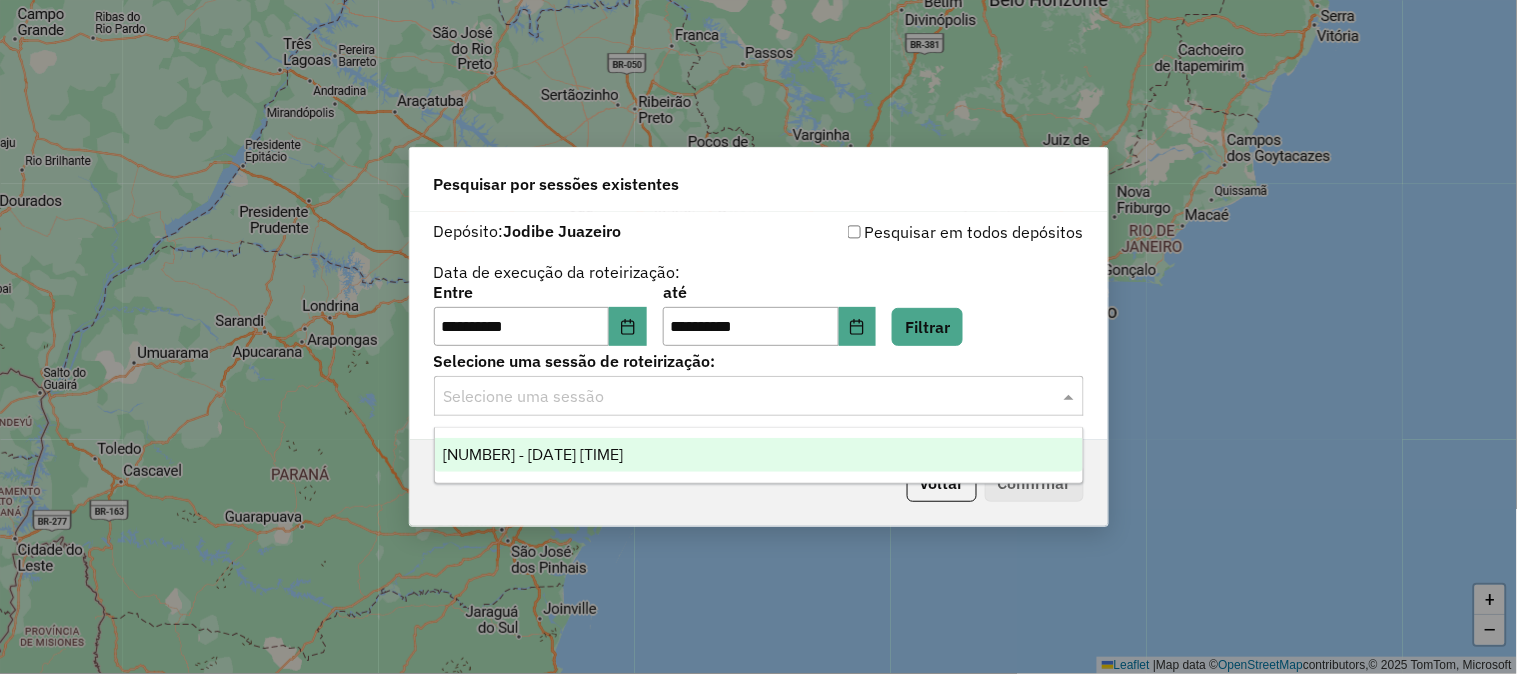 click on "[NUMBER] - [DATE] [TIME]" at bounding box center (759, 455) 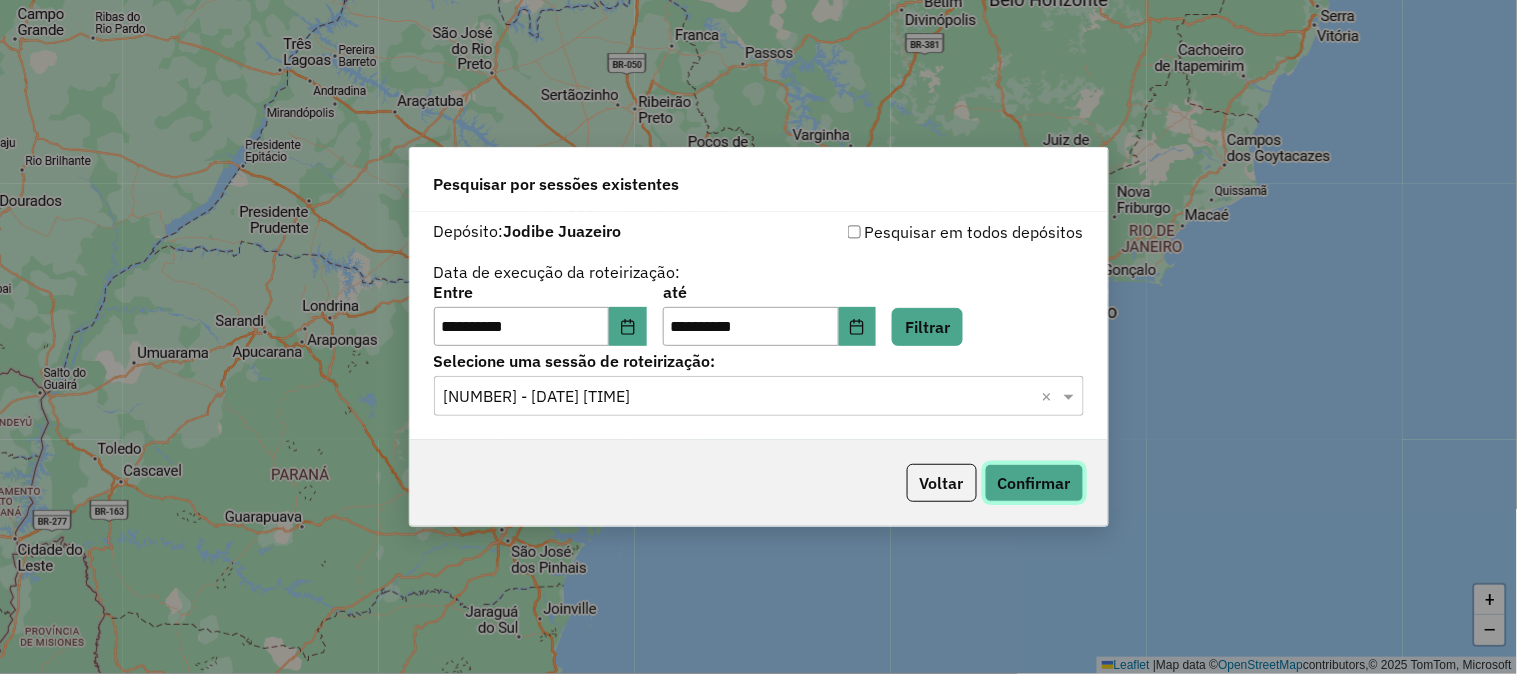 click on "Confirmar" 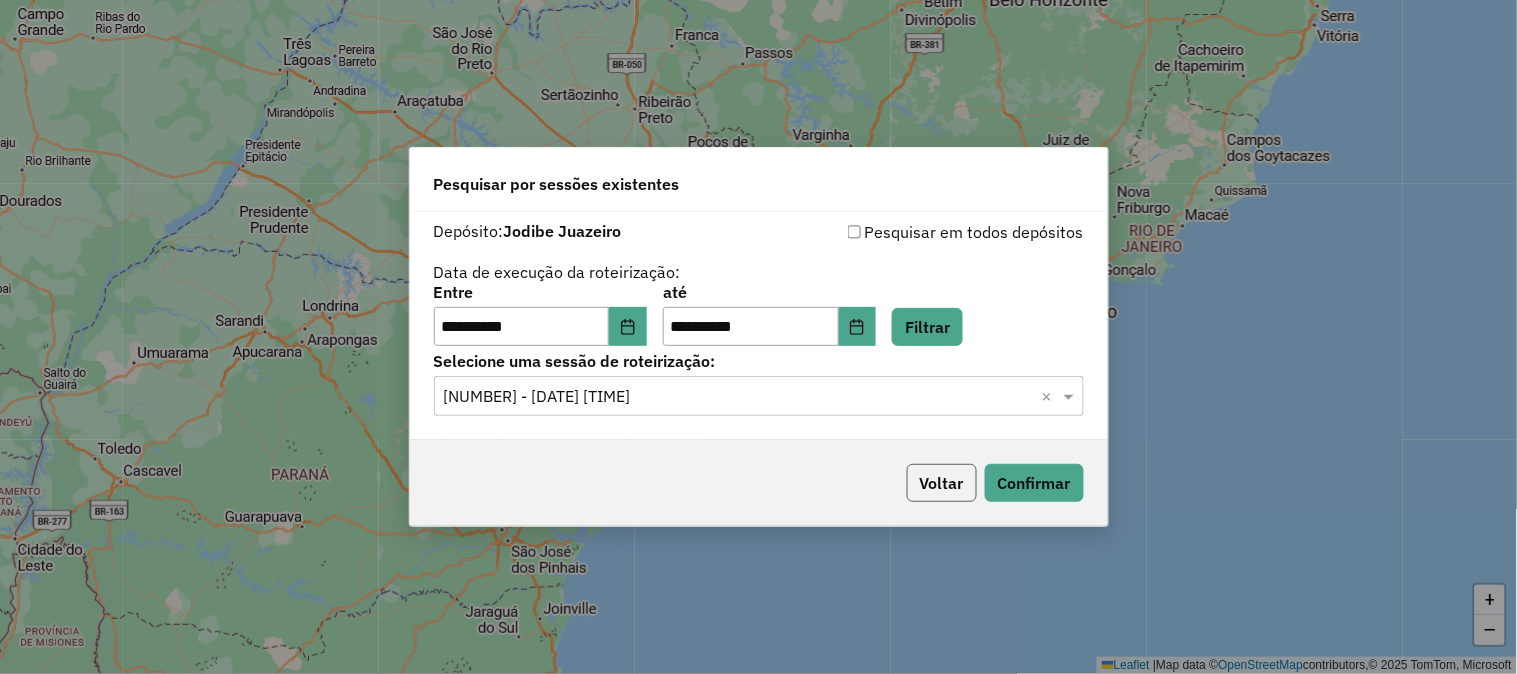 click on "Voltar" 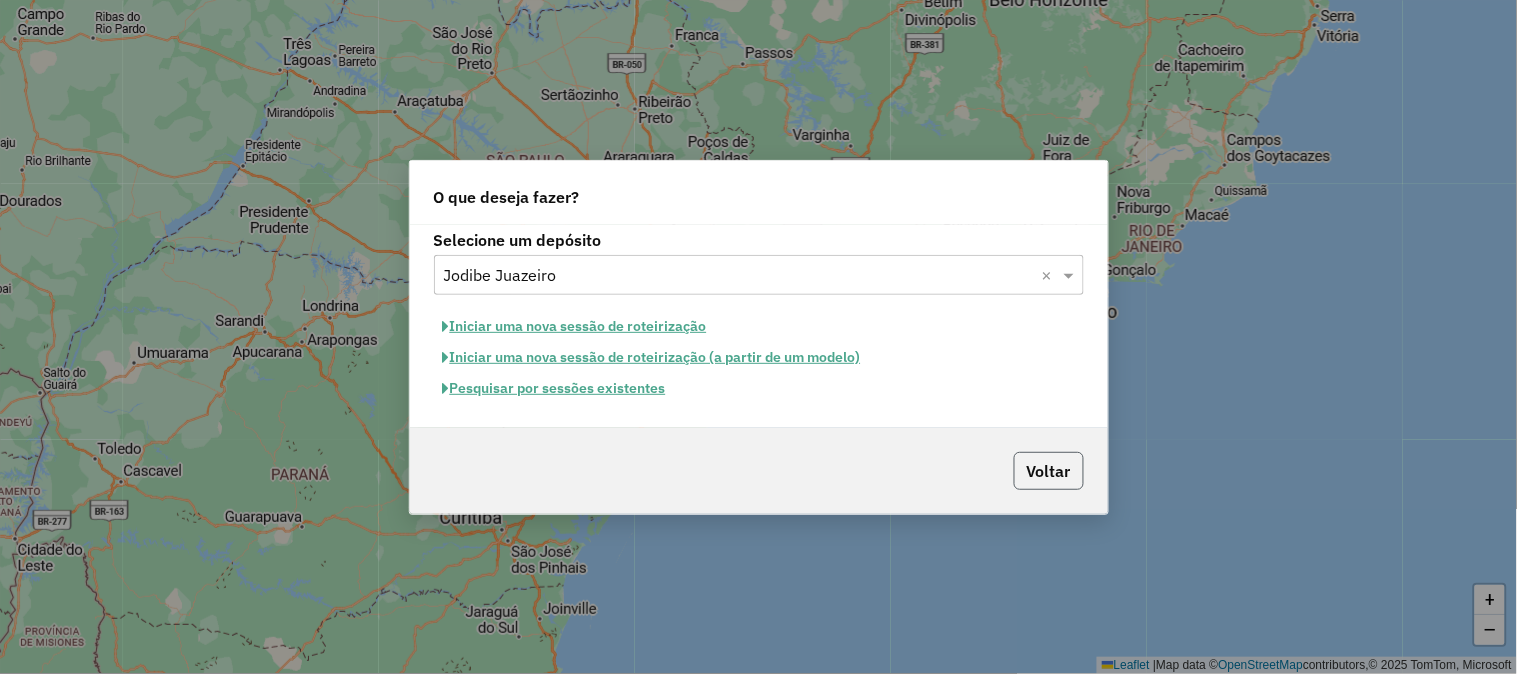 click on "Voltar" 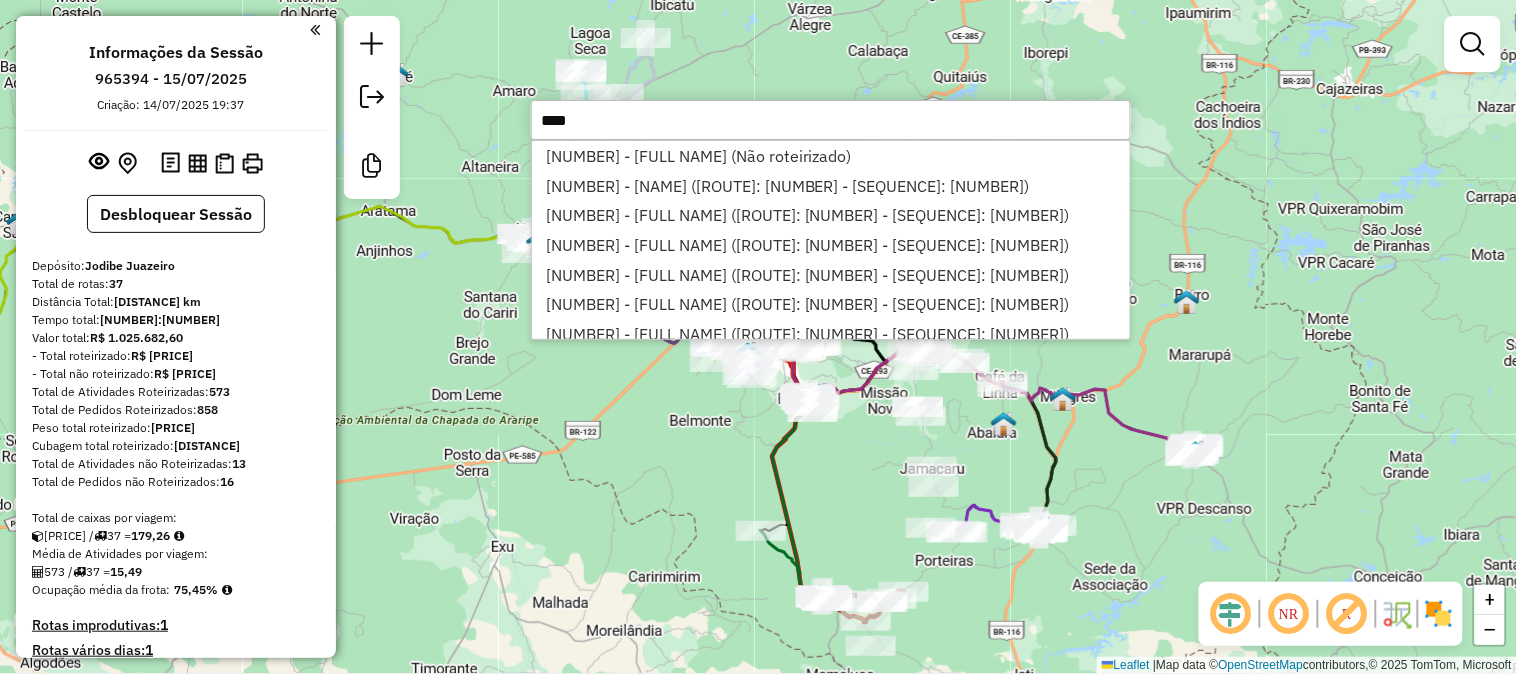 type on "*****" 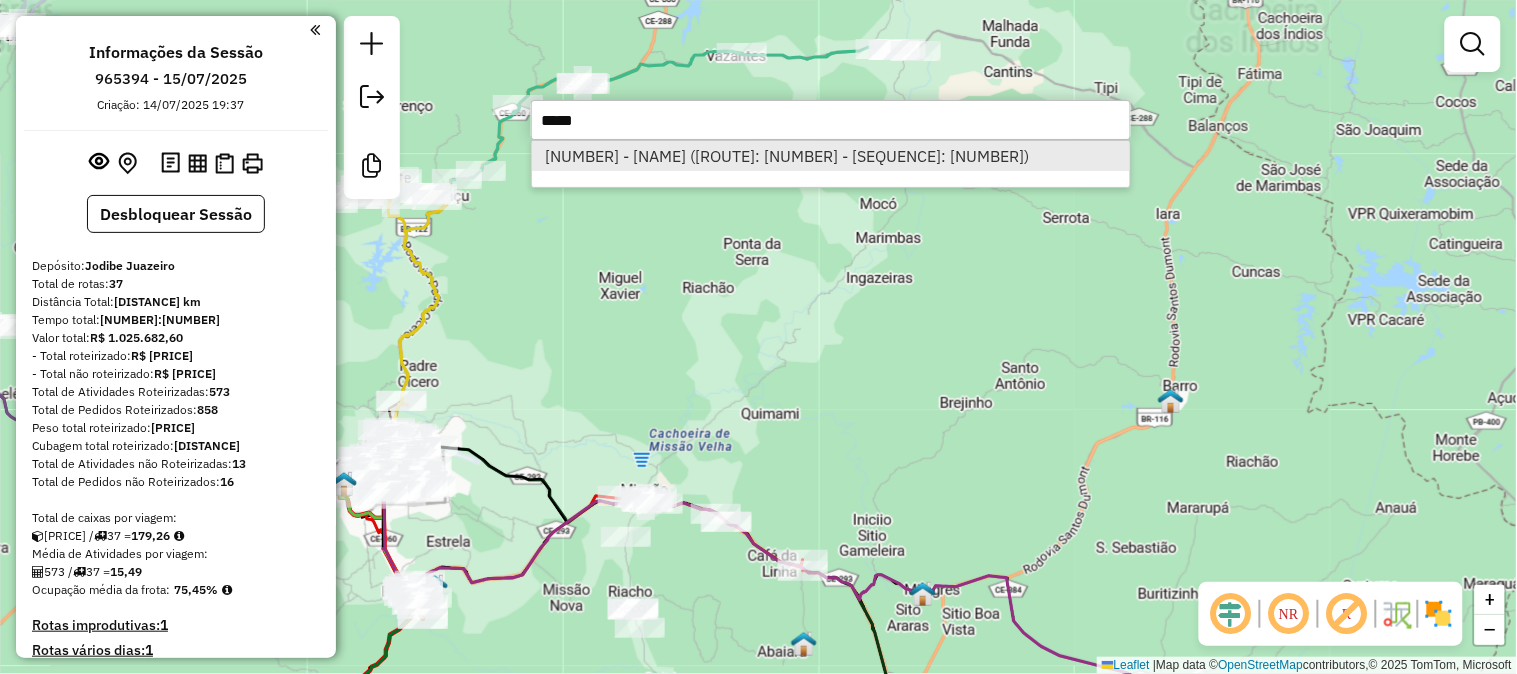 click on "19192 - VILA CARMELA (Rota: 22 - Sequência: 4)" at bounding box center [831, 156] 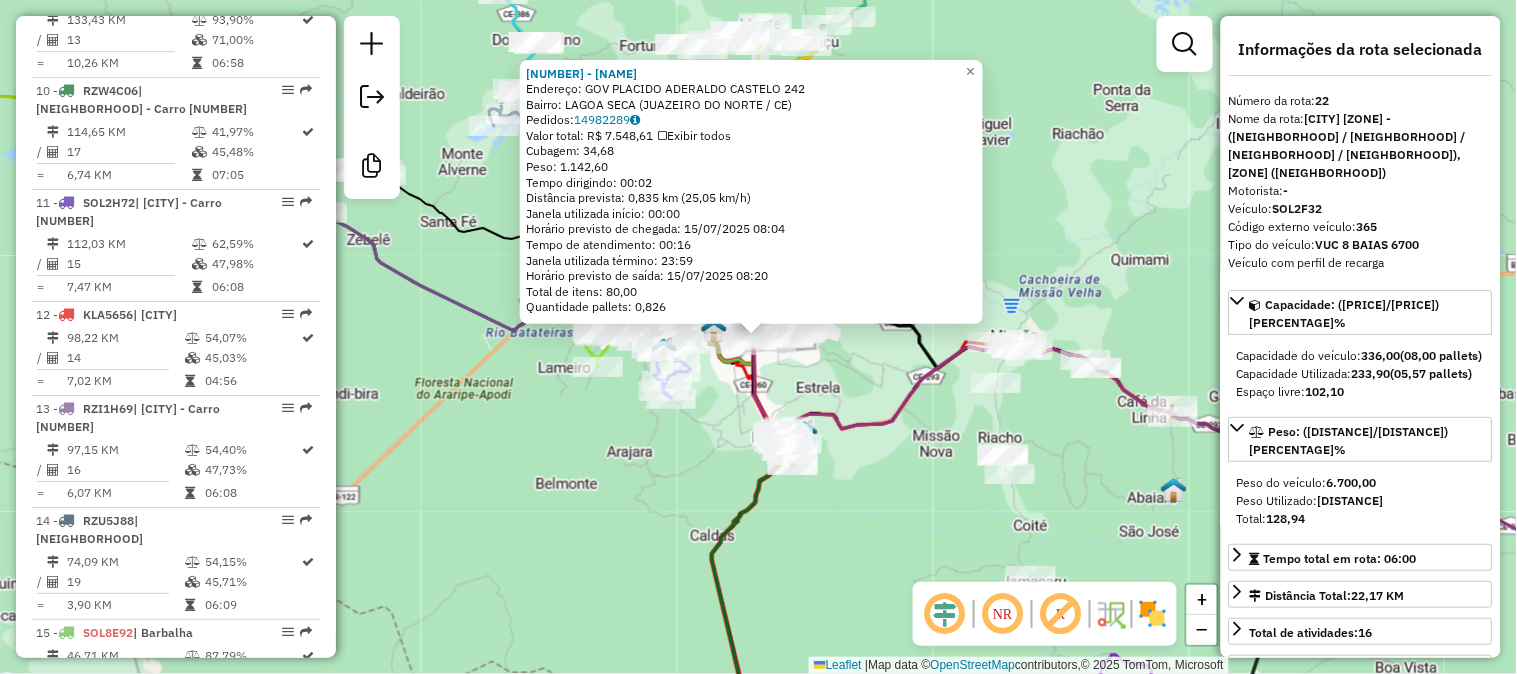 scroll, scrollTop: 3041, scrollLeft: 0, axis: vertical 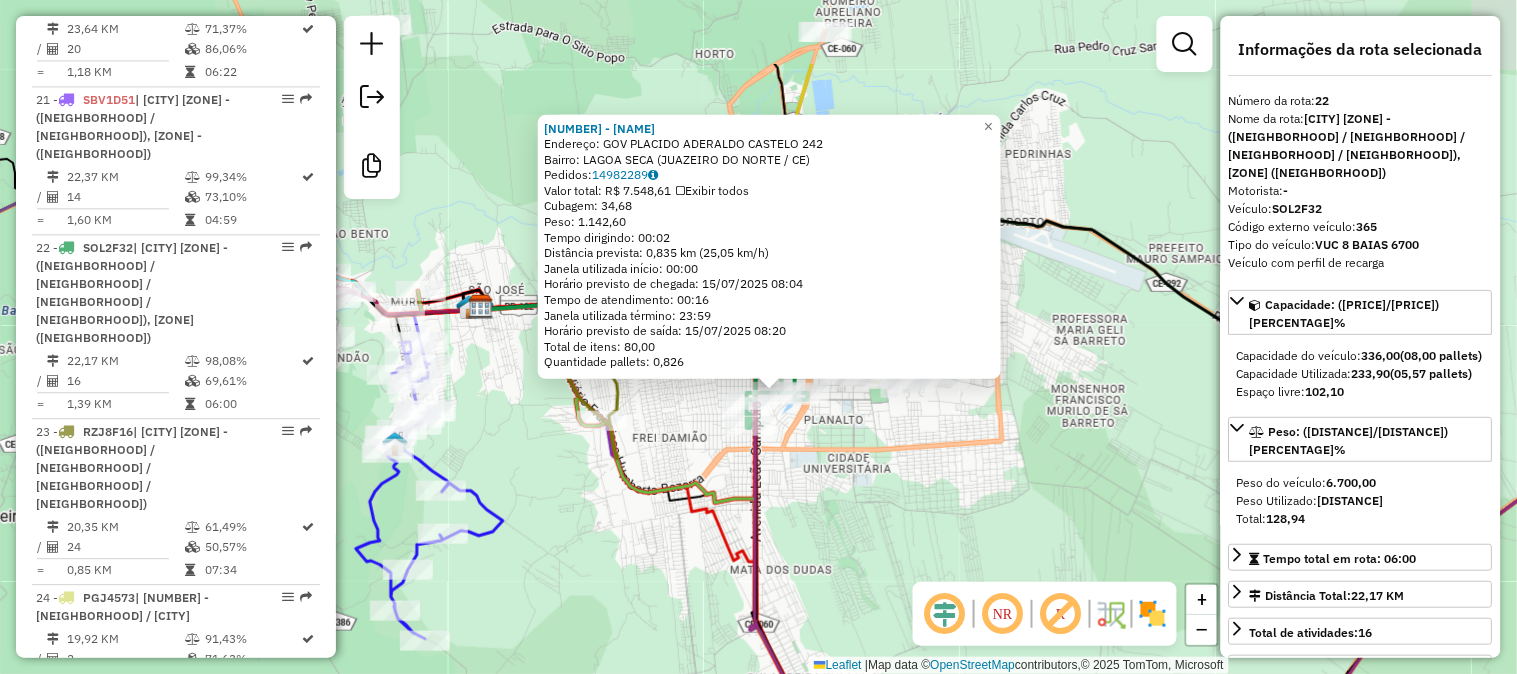 drag, startPoint x: 880, startPoint y: 321, endPoint x: 837, endPoint y: 421, distance: 108.85311 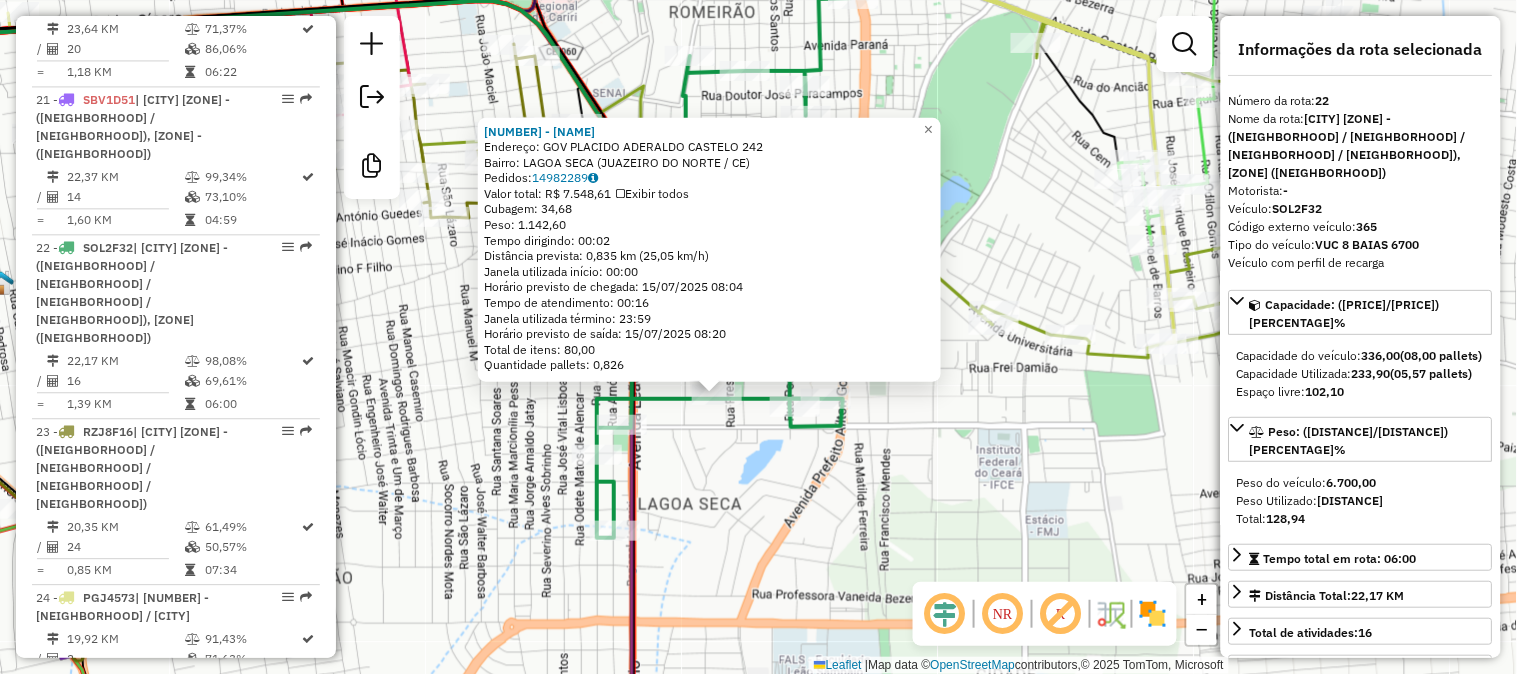 drag, startPoint x: 667, startPoint y: 450, endPoint x: 723, endPoint y: 465, distance: 57.974133 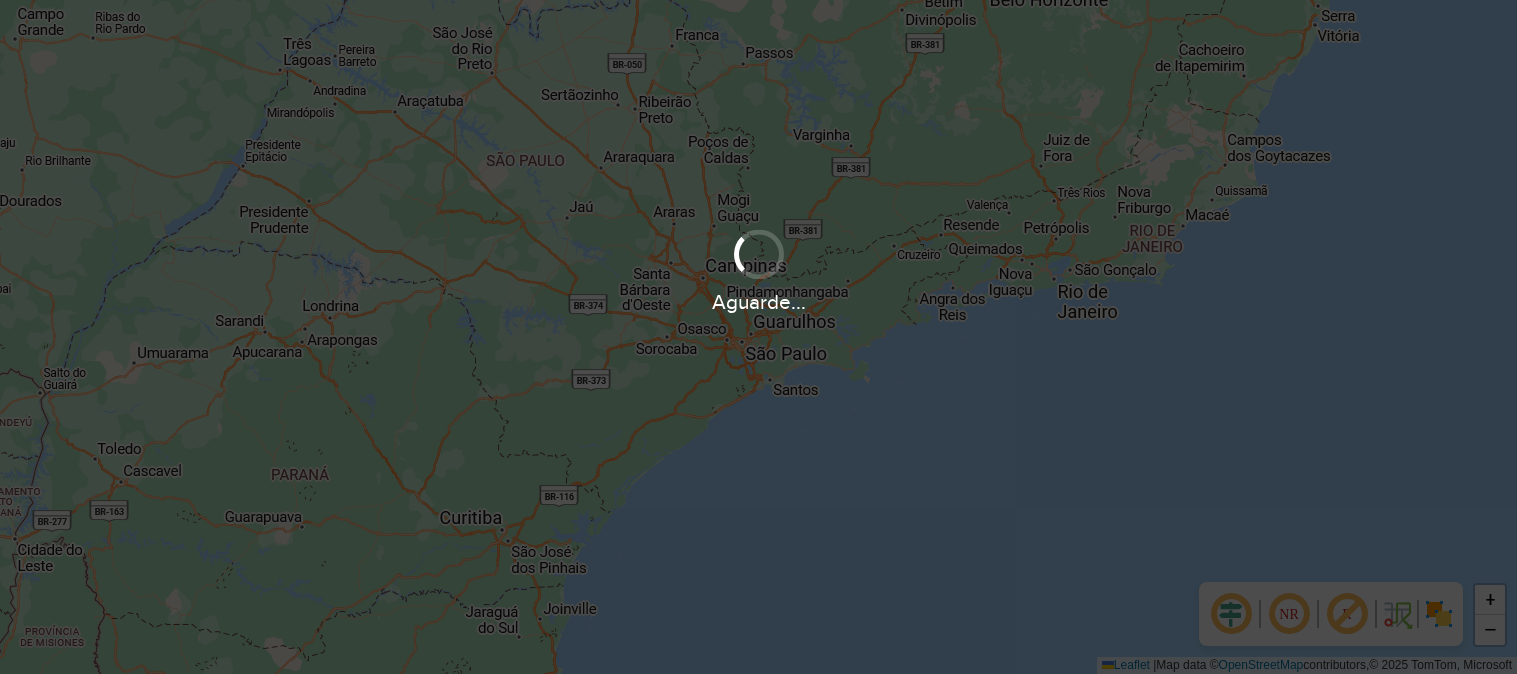 scroll, scrollTop: 0, scrollLeft: 0, axis: both 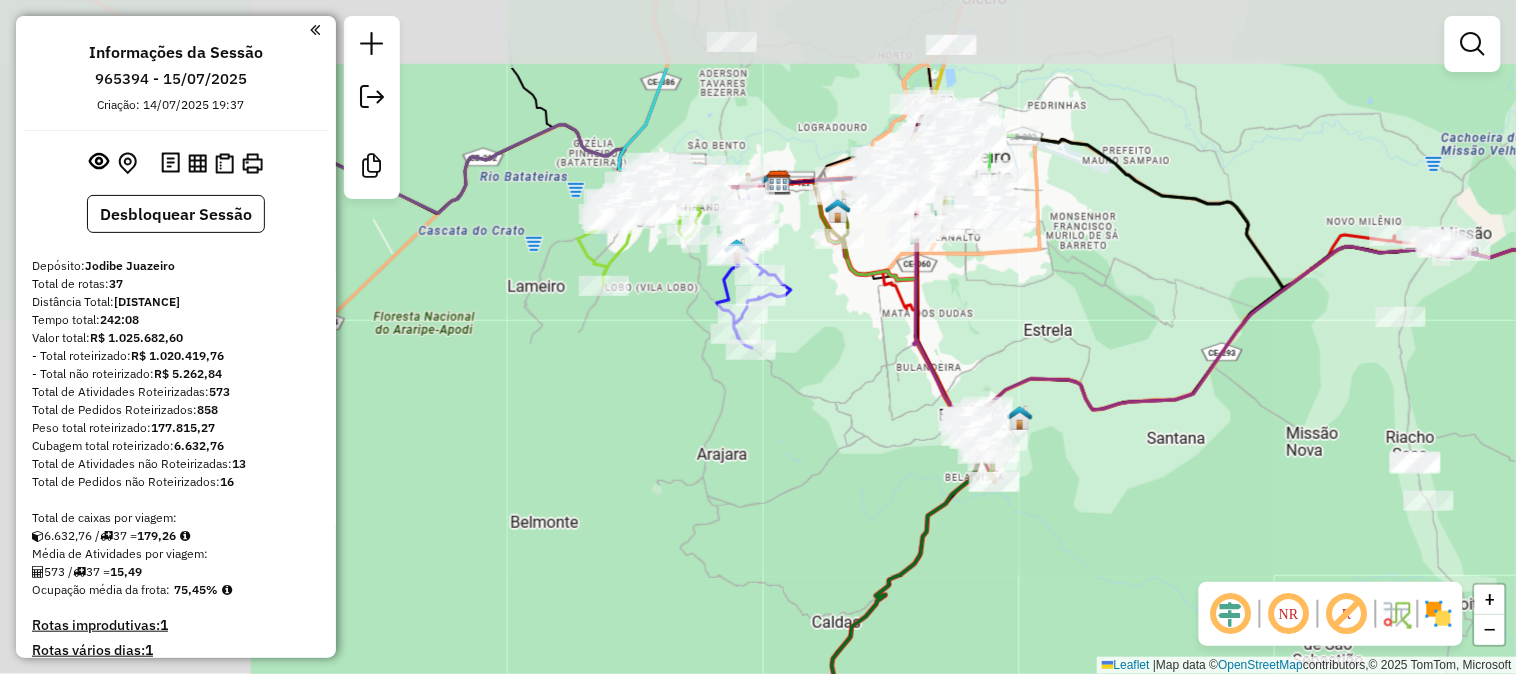 drag, startPoint x: 540, startPoint y: 187, endPoint x: 986, endPoint y: 322, distance: 465.98392 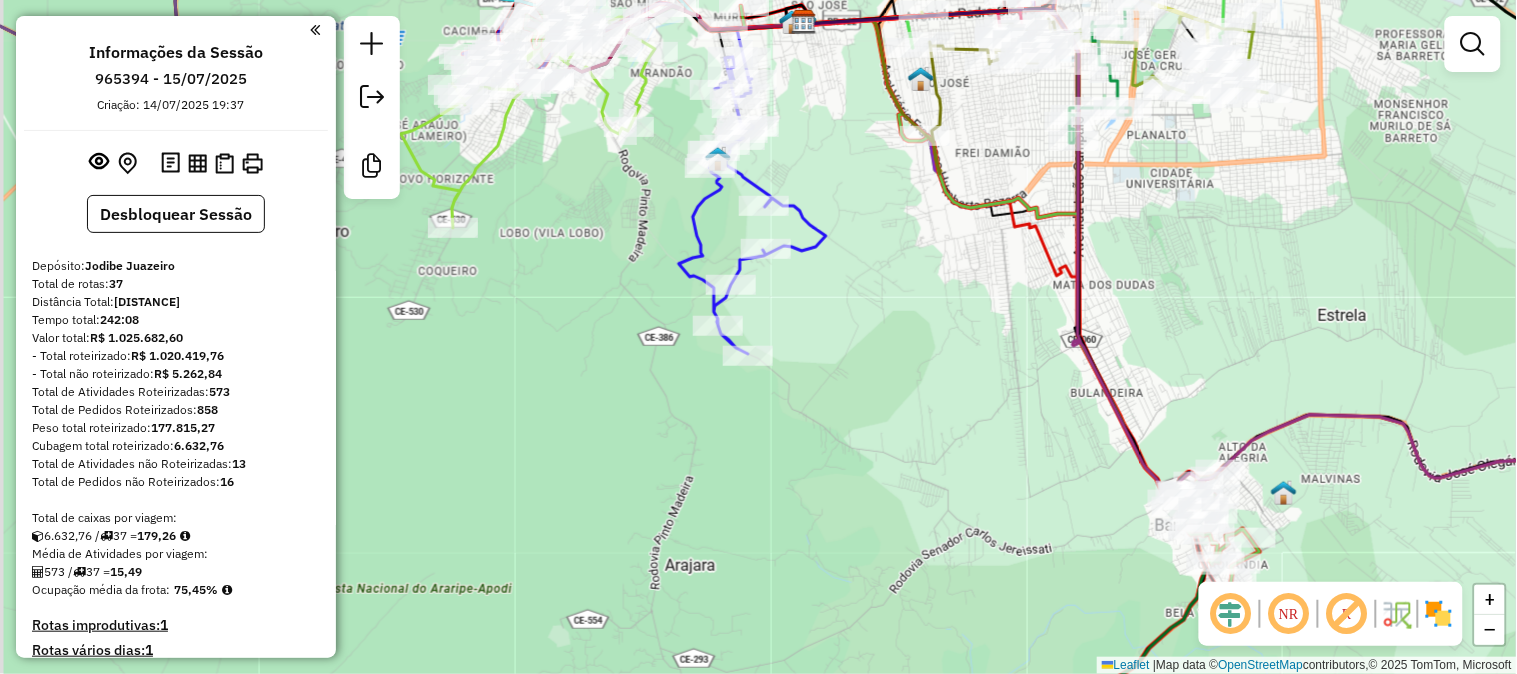 drag, startPoint x: 566, startPoint y: 231, endPoint x: 675, endPoint y: 495, distance: 285.61688 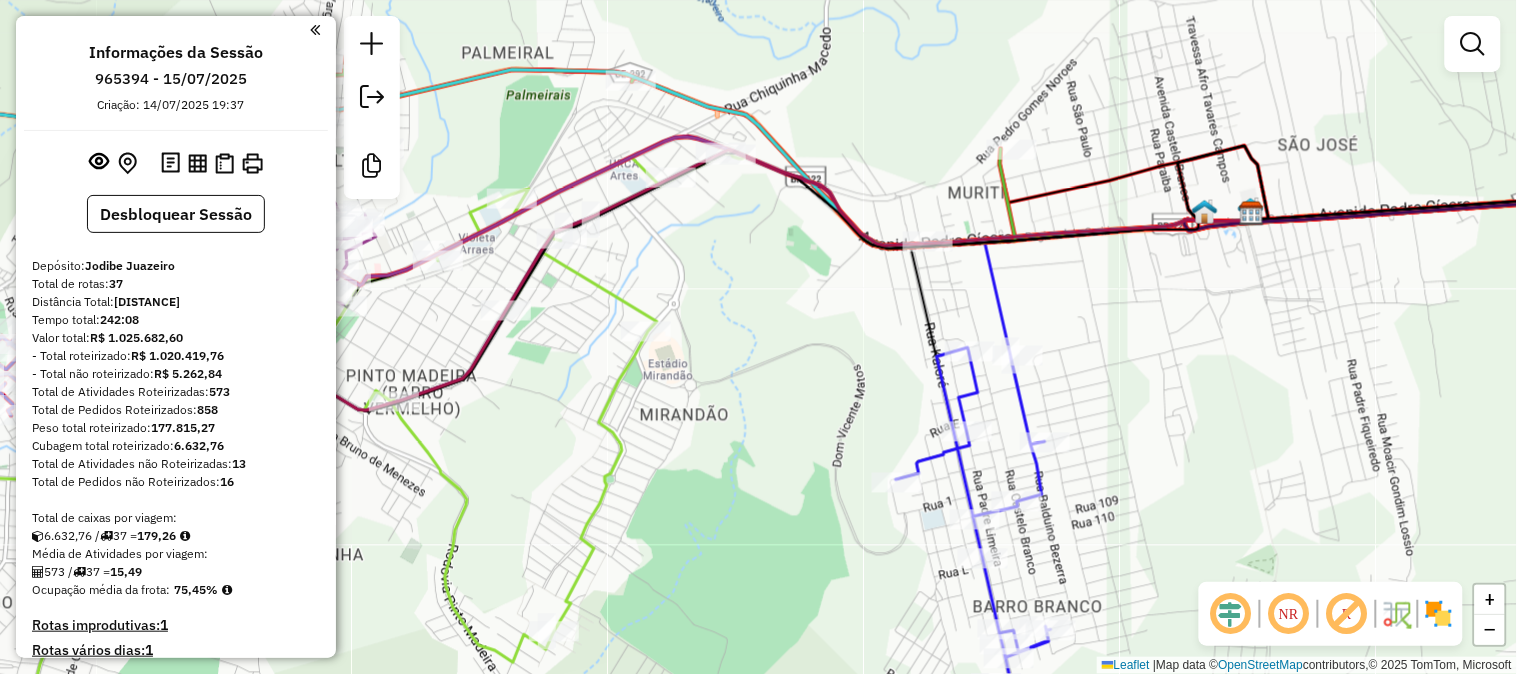 click 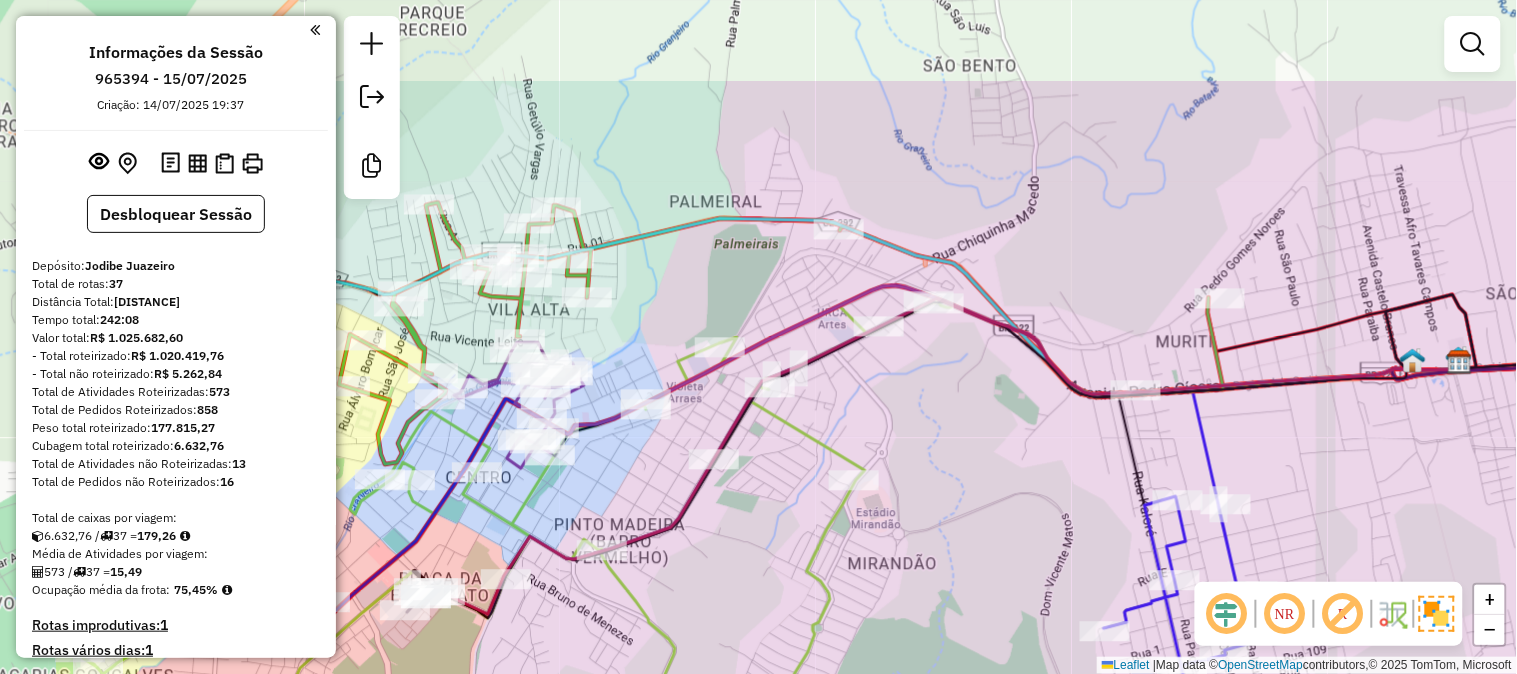 drag, startPoint x: 822, startPoint y: 402, endPoint x: 926, endPoint y: 484, distance: 132.43866 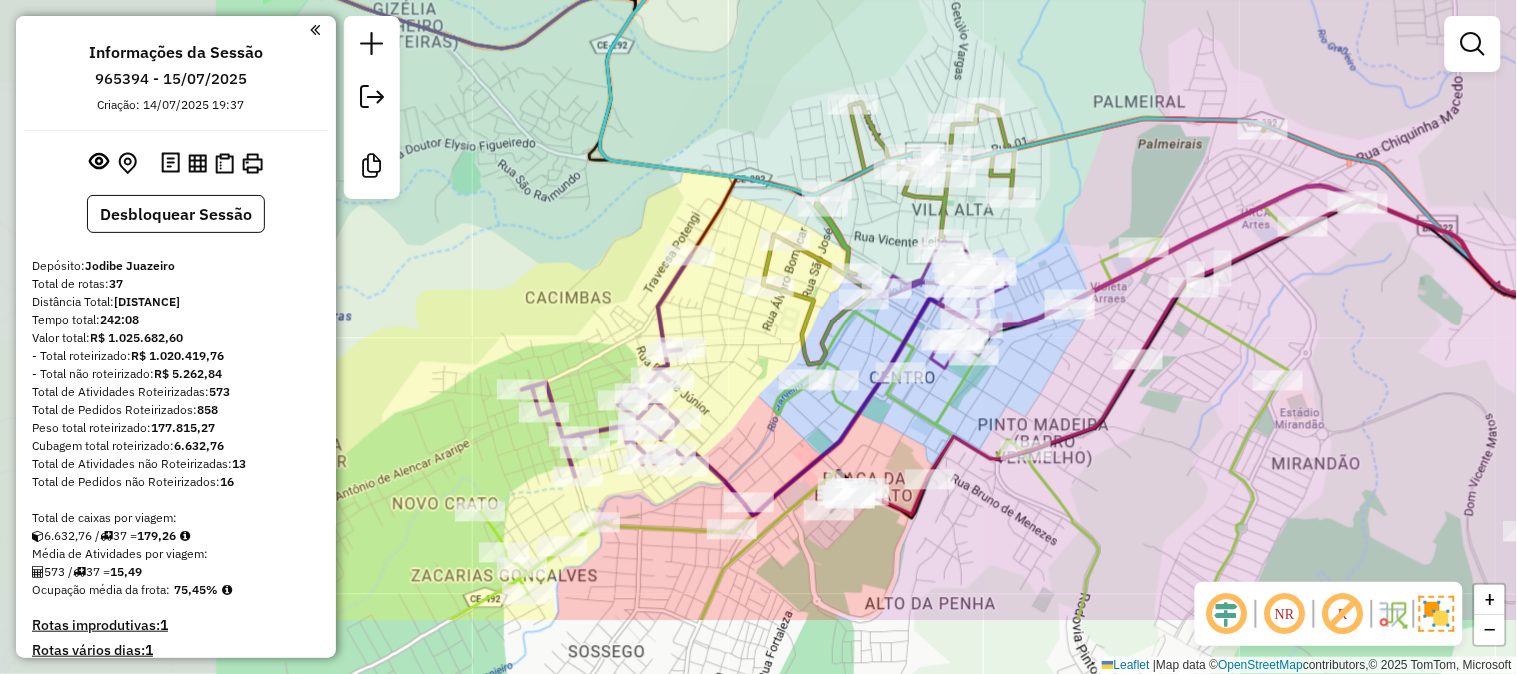 drag, startPoint x: 773, startPoint y: 517, endPoint x: 1137, endPoint y: 408, distance: 379.96973 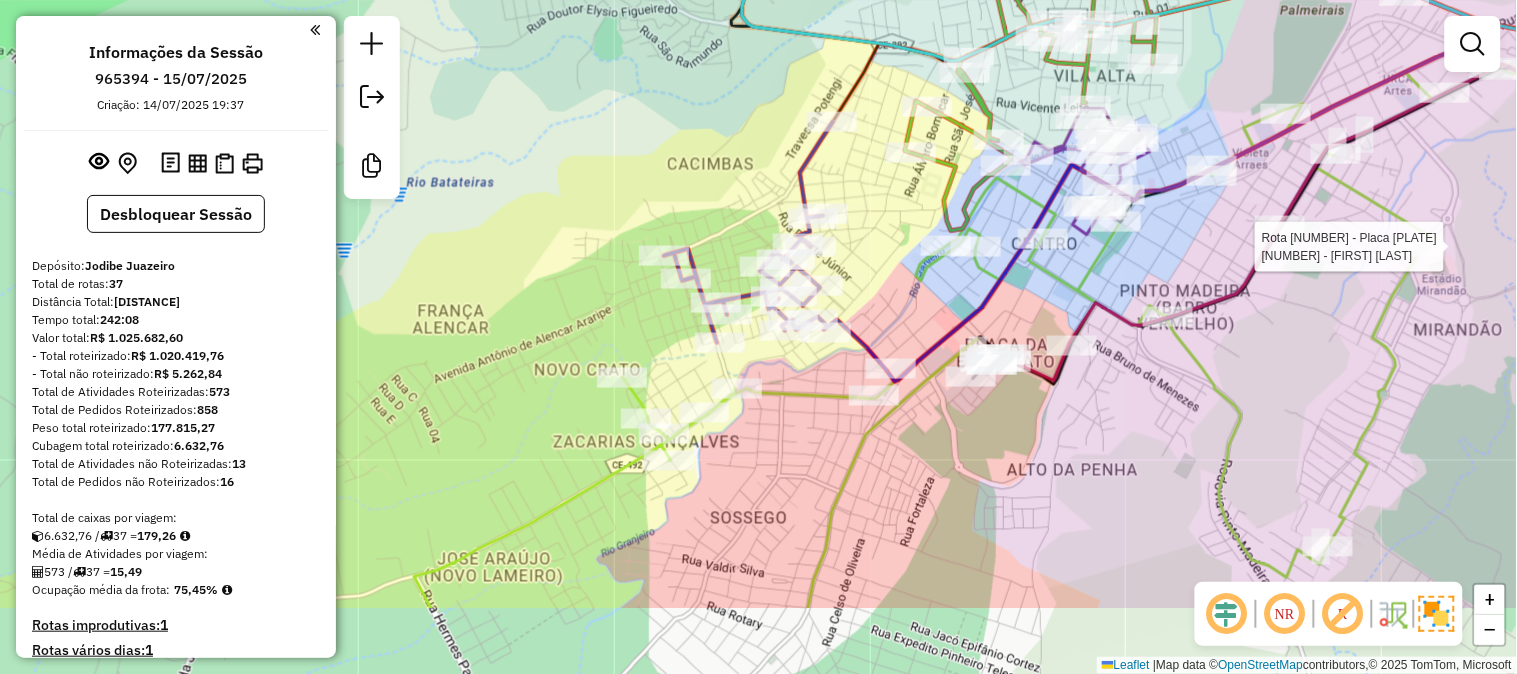 drag, startPoint x: 946, startPoint y: 527, endPoint x: 1064, endPoint y: 393, distance: 178.54971 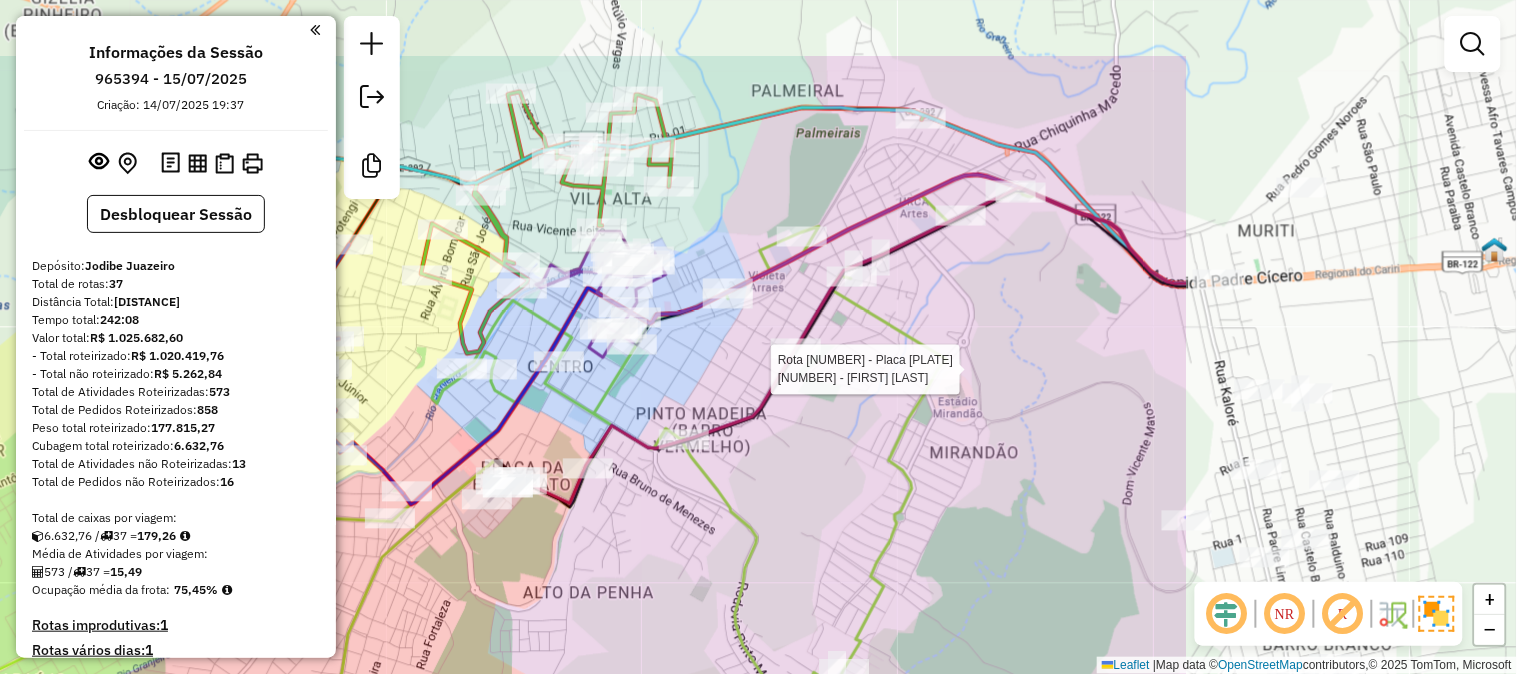 drag, startPoint x: 850, startPoint y: 312, endPoint x: 427, endPoint y: 433, distance: 439.9659 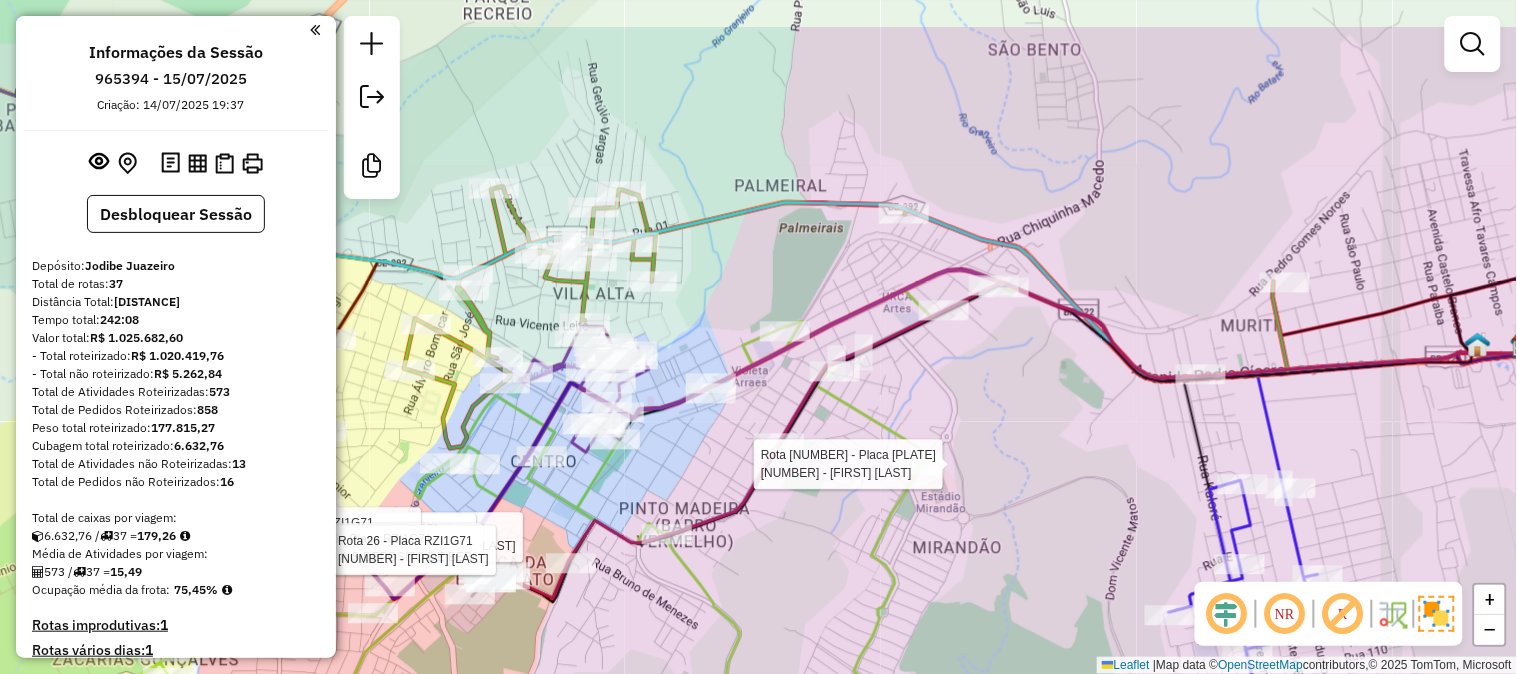drag, startPoint x: 785, startPoint y: 397, endPoint x: 780, endPoint y: 425, distance: 28.442924 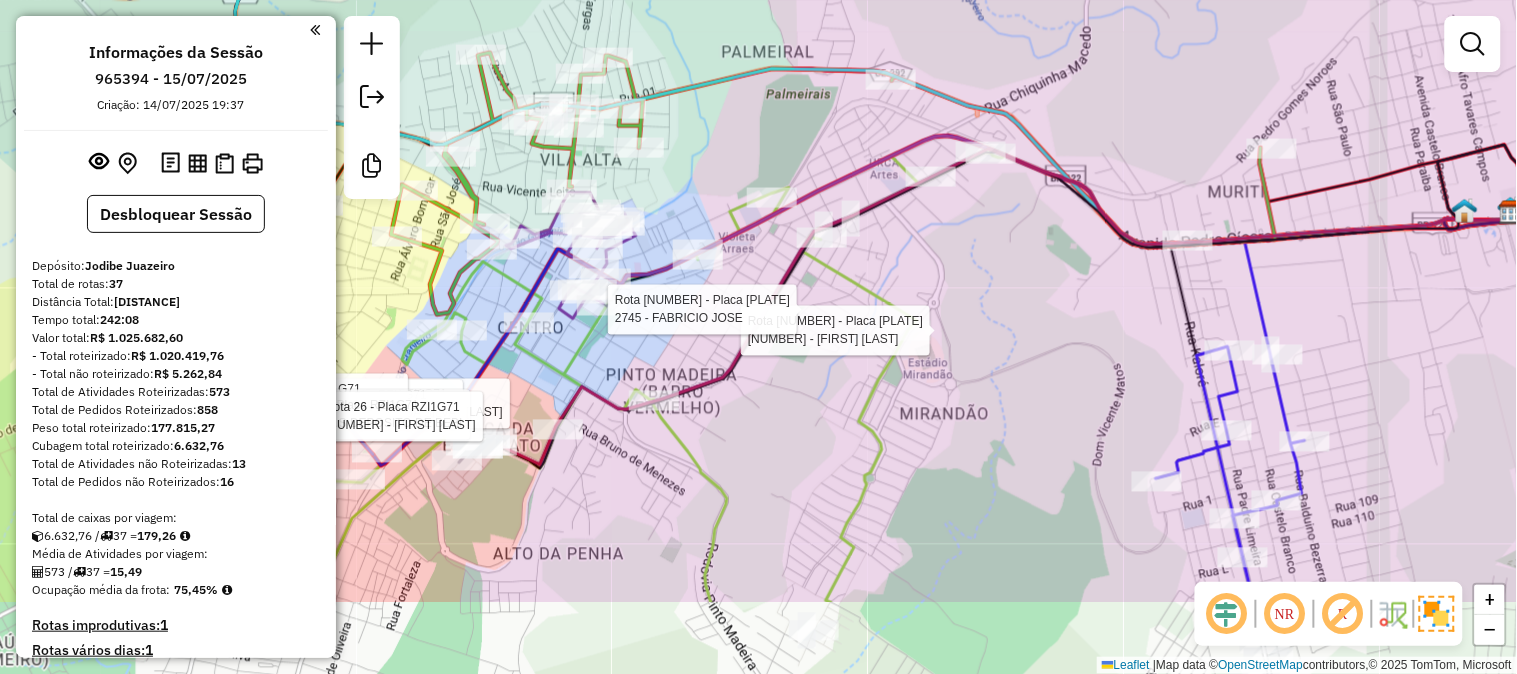 drag, startPoint x: 985, startPoint y: 491, endPoint x: 972, endPoint y: 352, distance: 139.60658 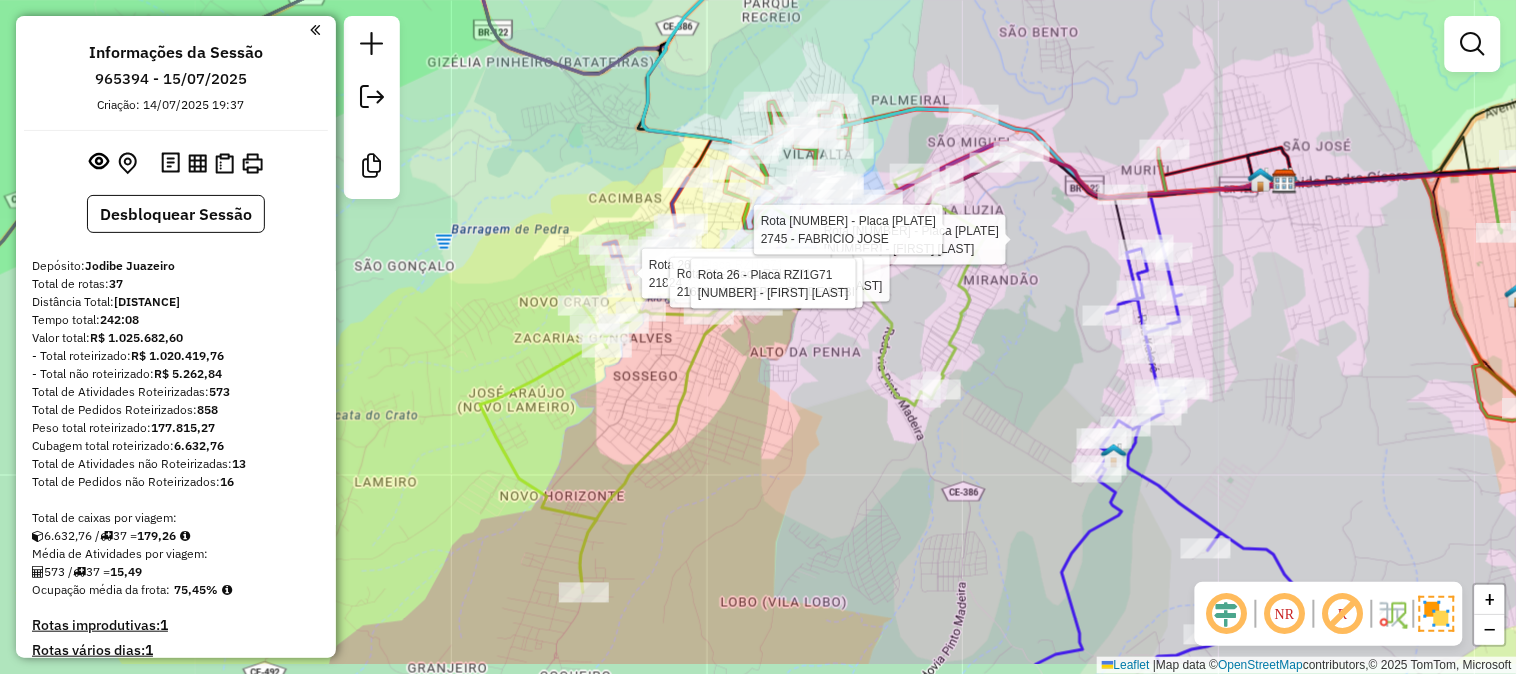 drag, startPoint x: 995, startPoint y: 428, endPoint x: 1018, endPoint y: 351, distance: 80.36168 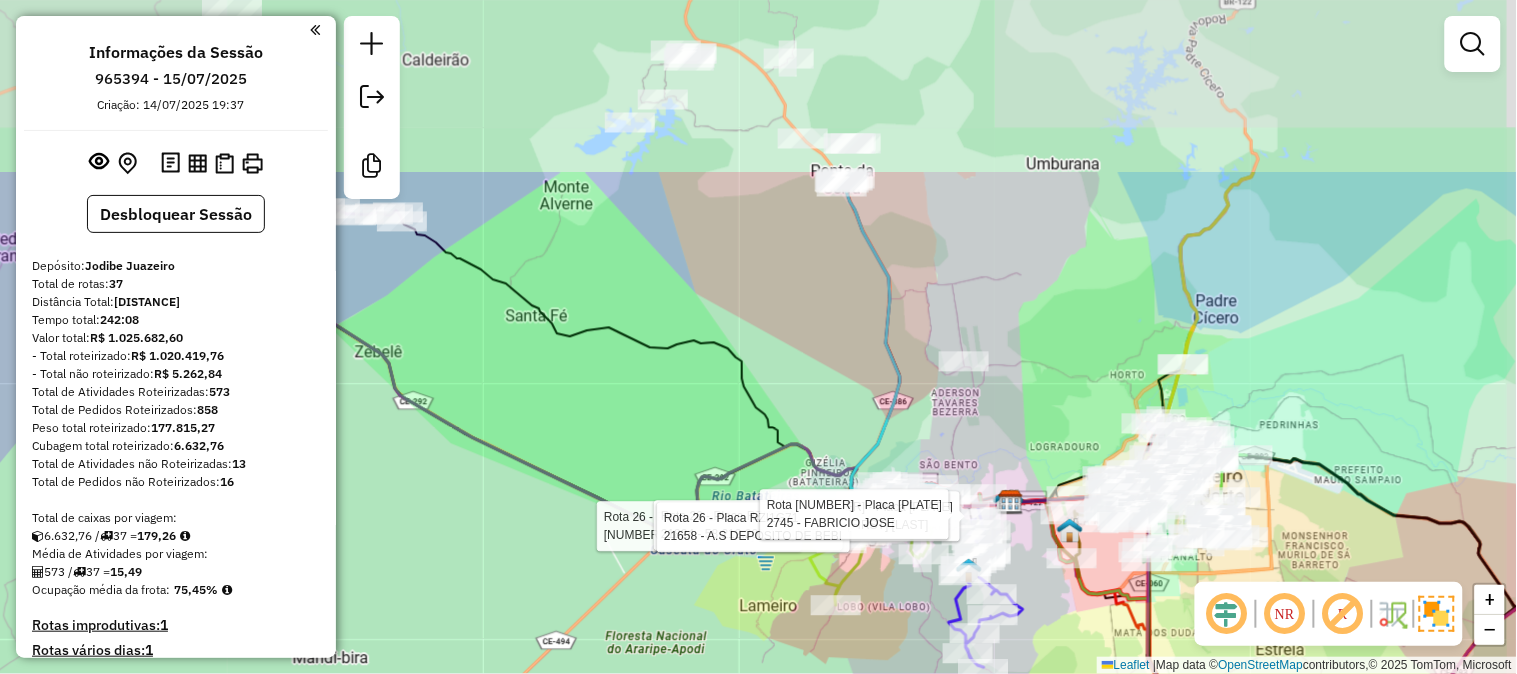 drag, startPoint x: 942, startPoint y: 352, endPoint x: 893, endPoint y: 546, distance: 200.09248 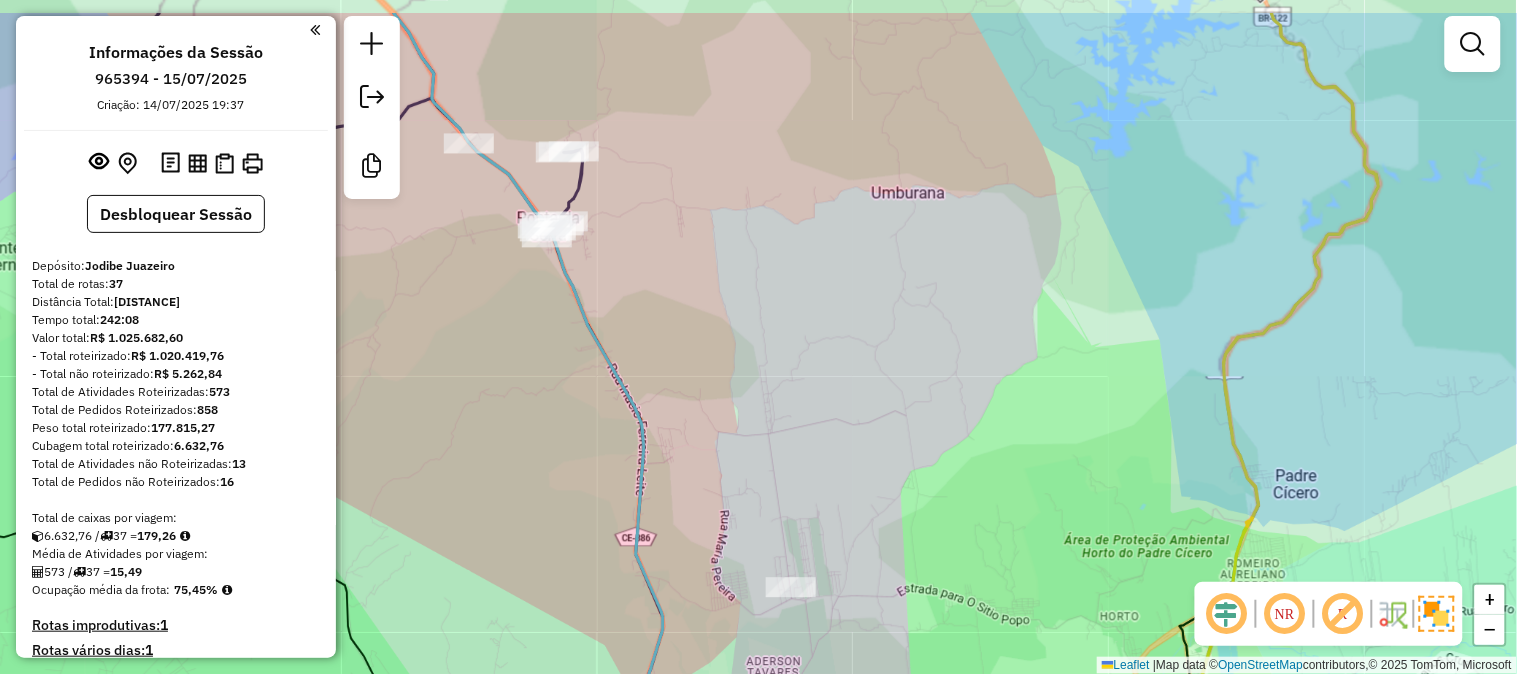 drag, startPoint x: 956, startPoint y: 284, endPoint x: 967, endPoint y: 261, distance: 25.495098 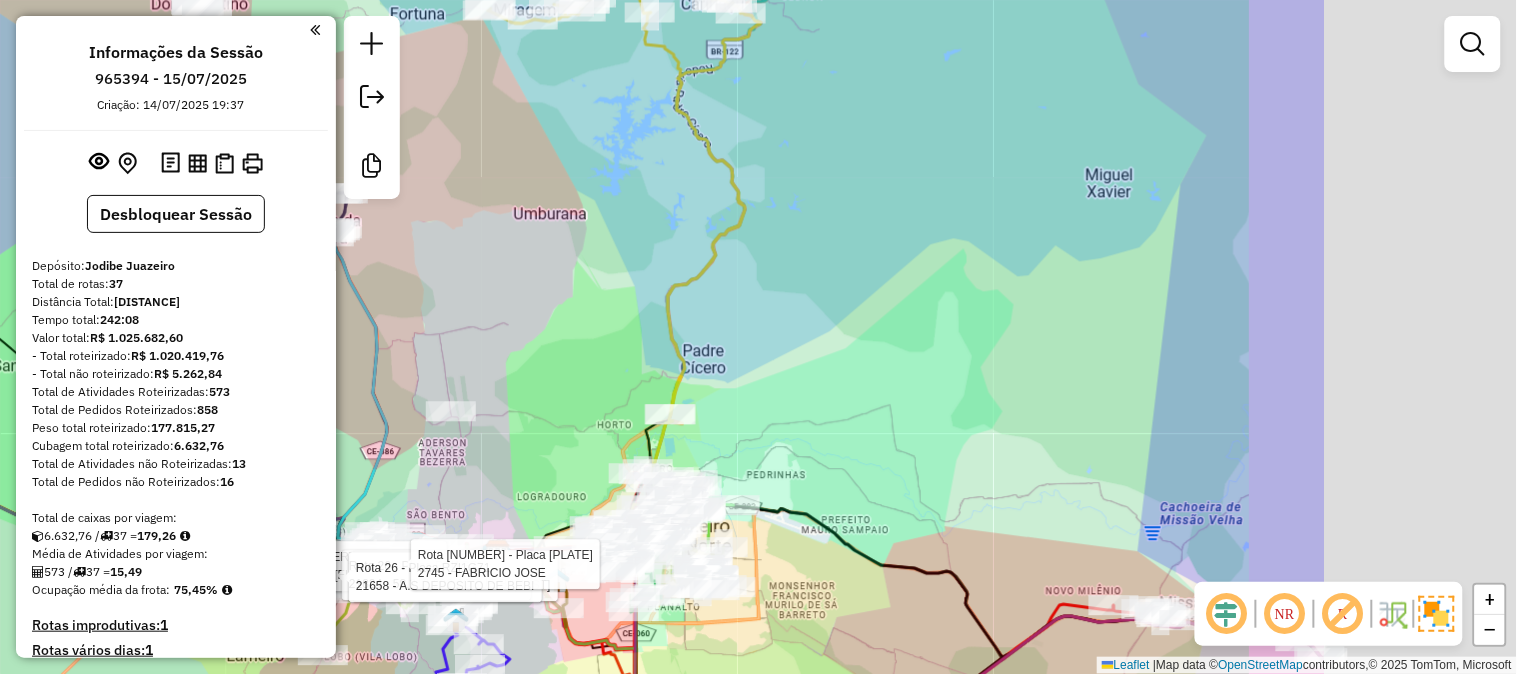 drag, startPoint x: 1120, startPoint y: 304, endPoint x: 762, endPoint y: 281, distance: 358.73807 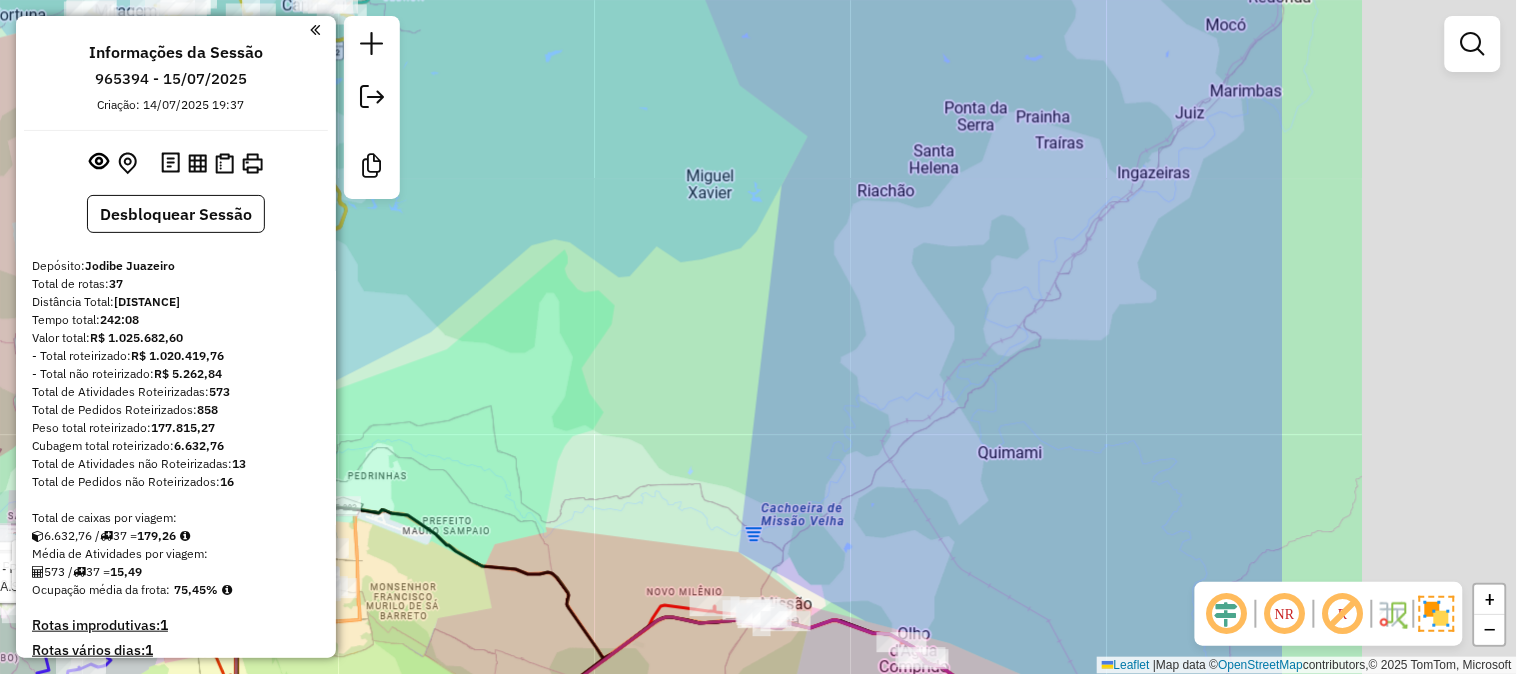 drag, startPoint x: 1240, startPoint y: 354, endPoint x: 1033, endPoint y: 370, distance: 207.61743 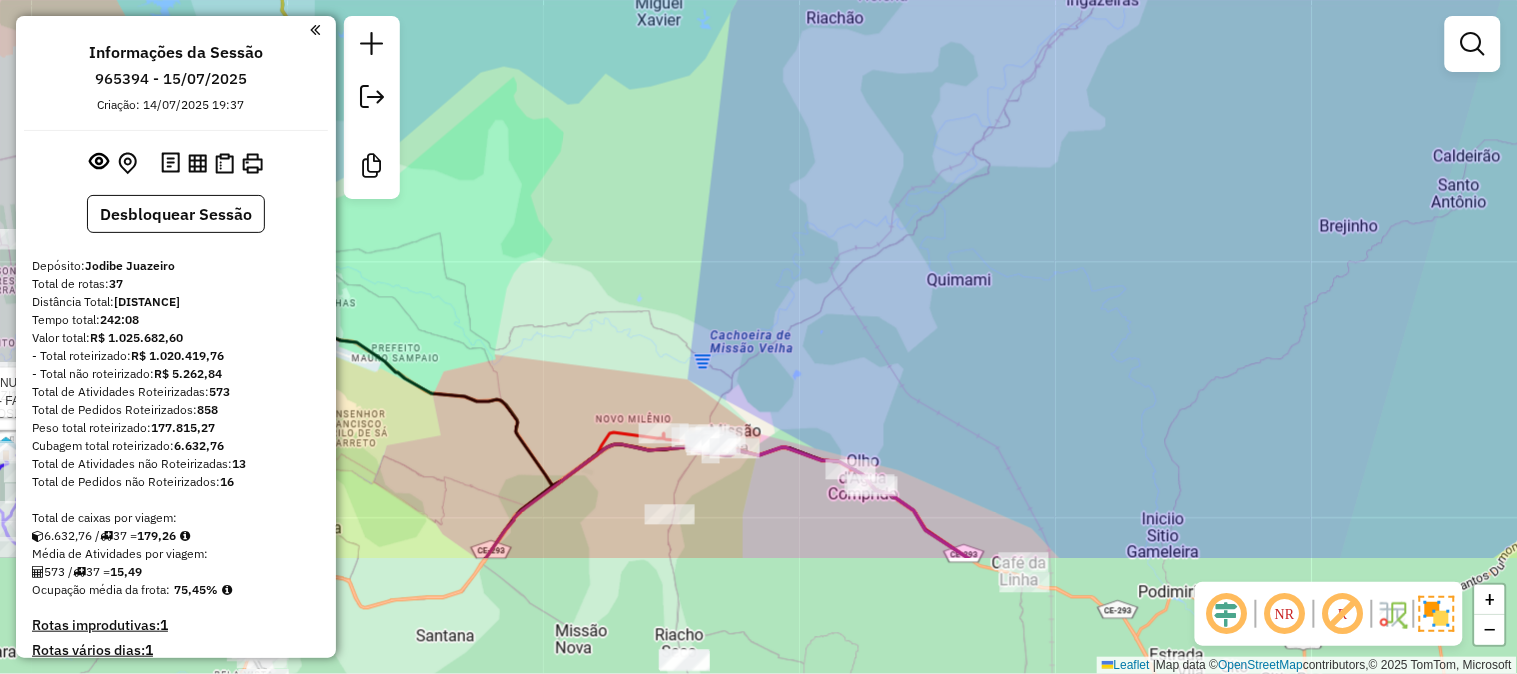 drag, startPoint x: 1171, startPoint y: 273, endPoint x: 1138, endPoint y: 31, distance: 244.23964 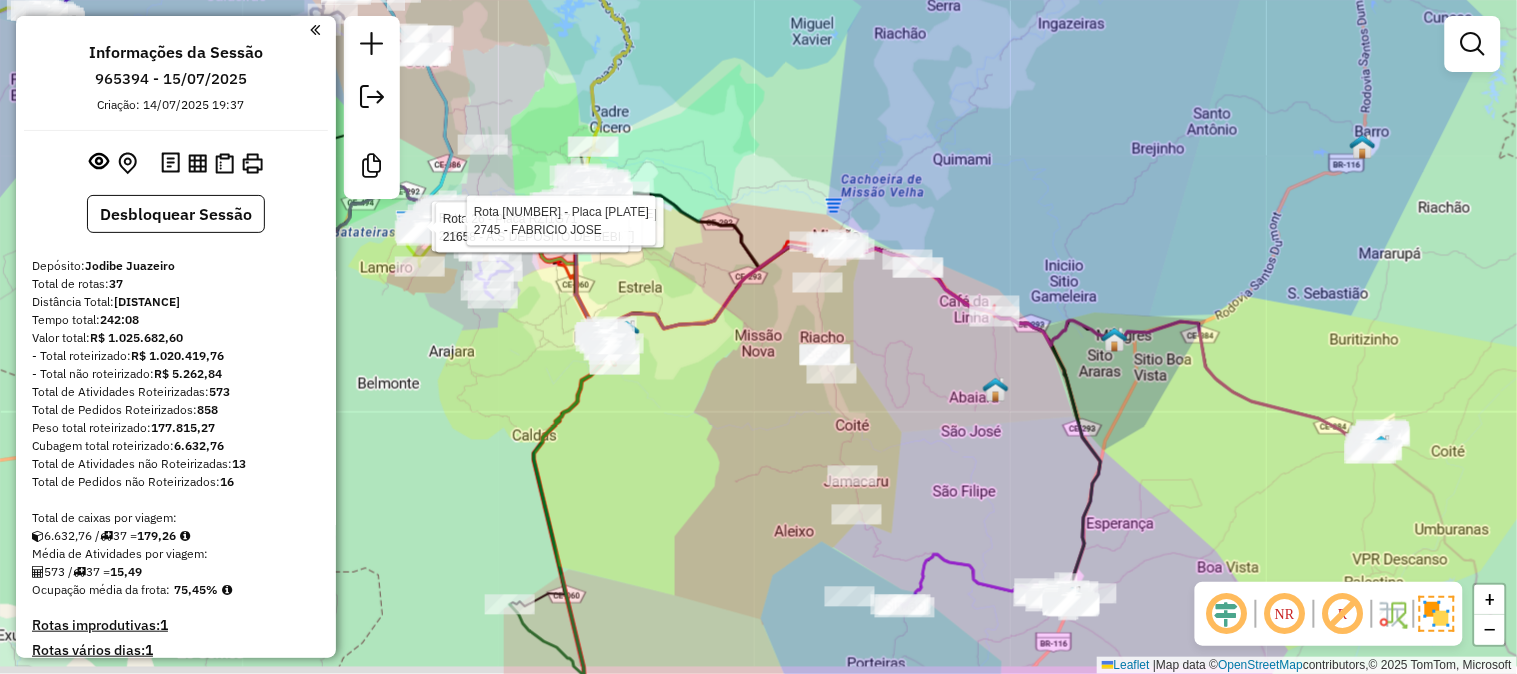 drag, startPoint x: 1363, startPoint y: 368, endPoint x: 1197, endPoint y: 265, distance: 195.35864 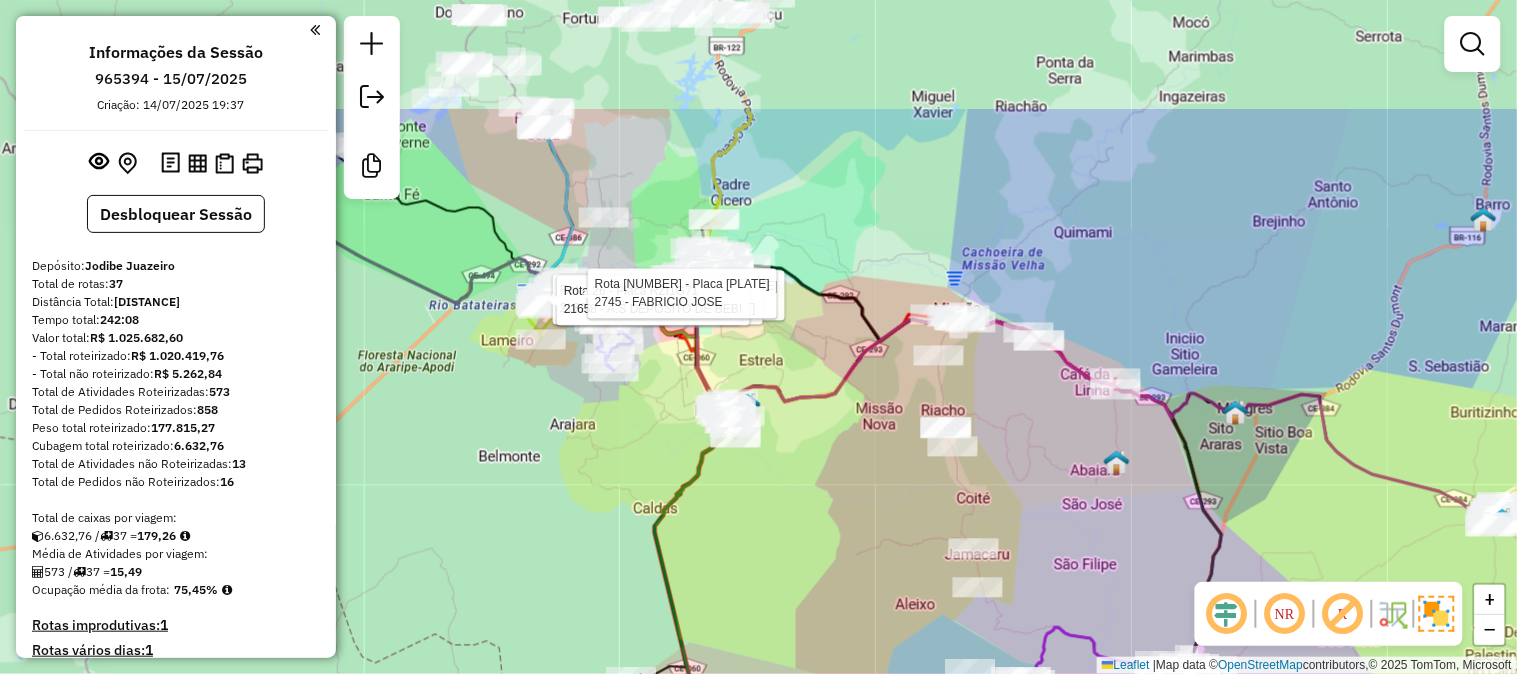 drag, startPoint x: 1150, startPoint y: 416, endPoint x: 1265, endPoint y: 482, distance: 132.59337 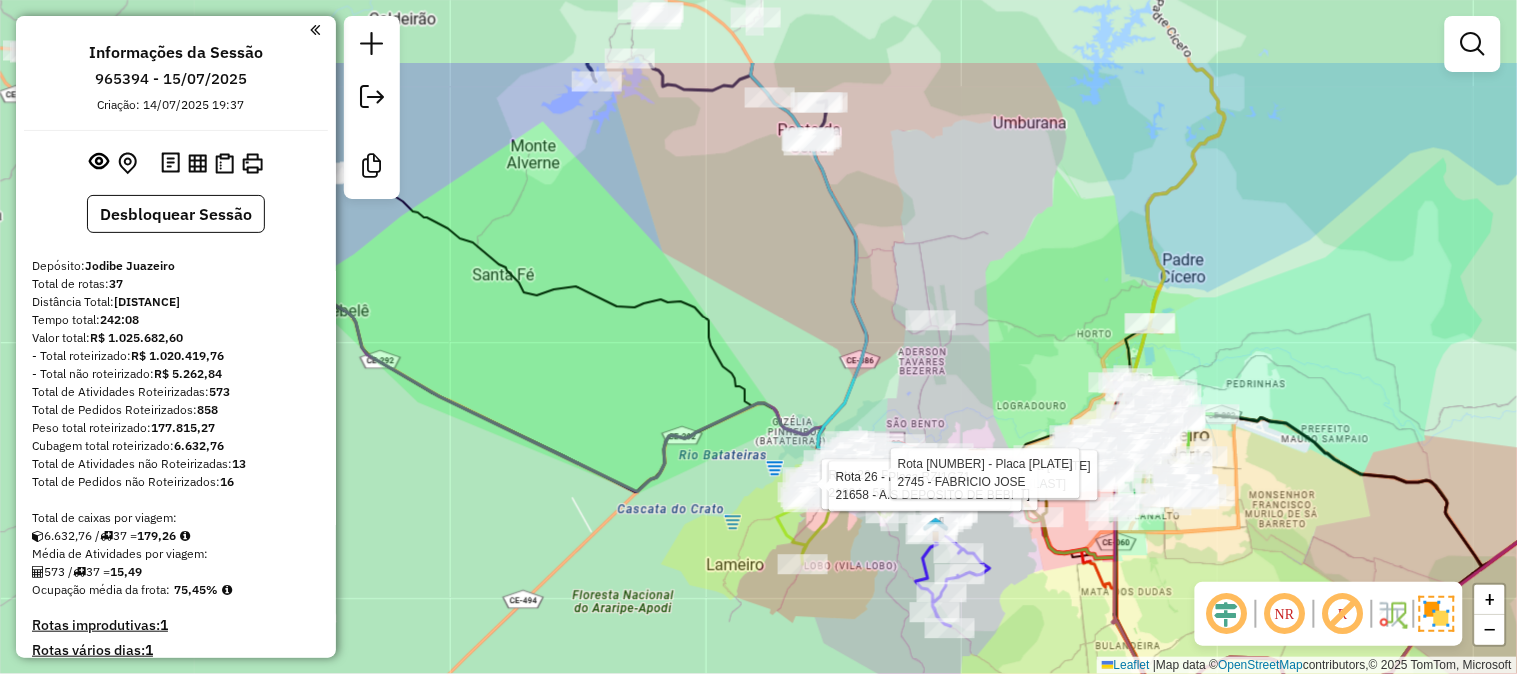 drag, startPoint x: 578, startPoint y: 203, endPoint x: 1056, endPoint y: 322, distance: 492.5901 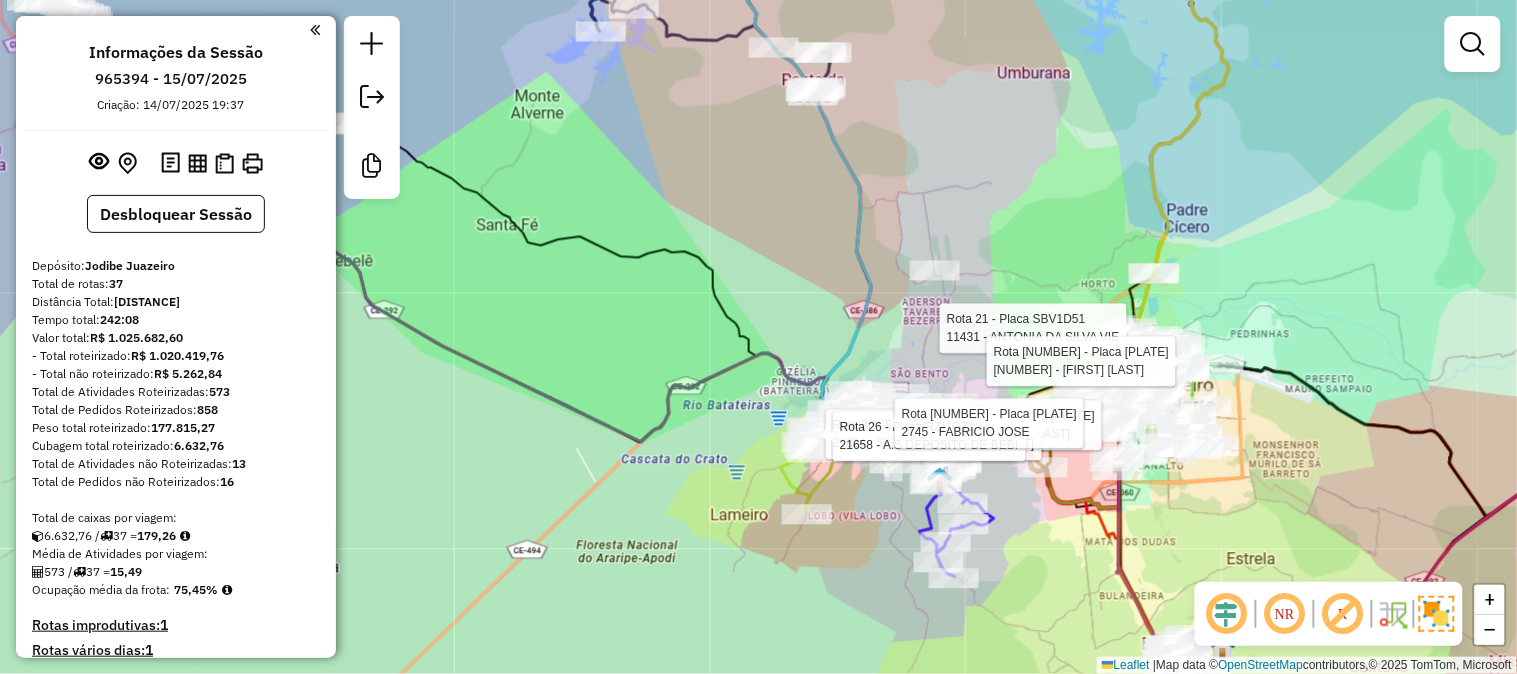 drag, startPoint x: 831, startPoint y: 313, endPoint x: 825, endPoint y: 277, distance: 36.496574 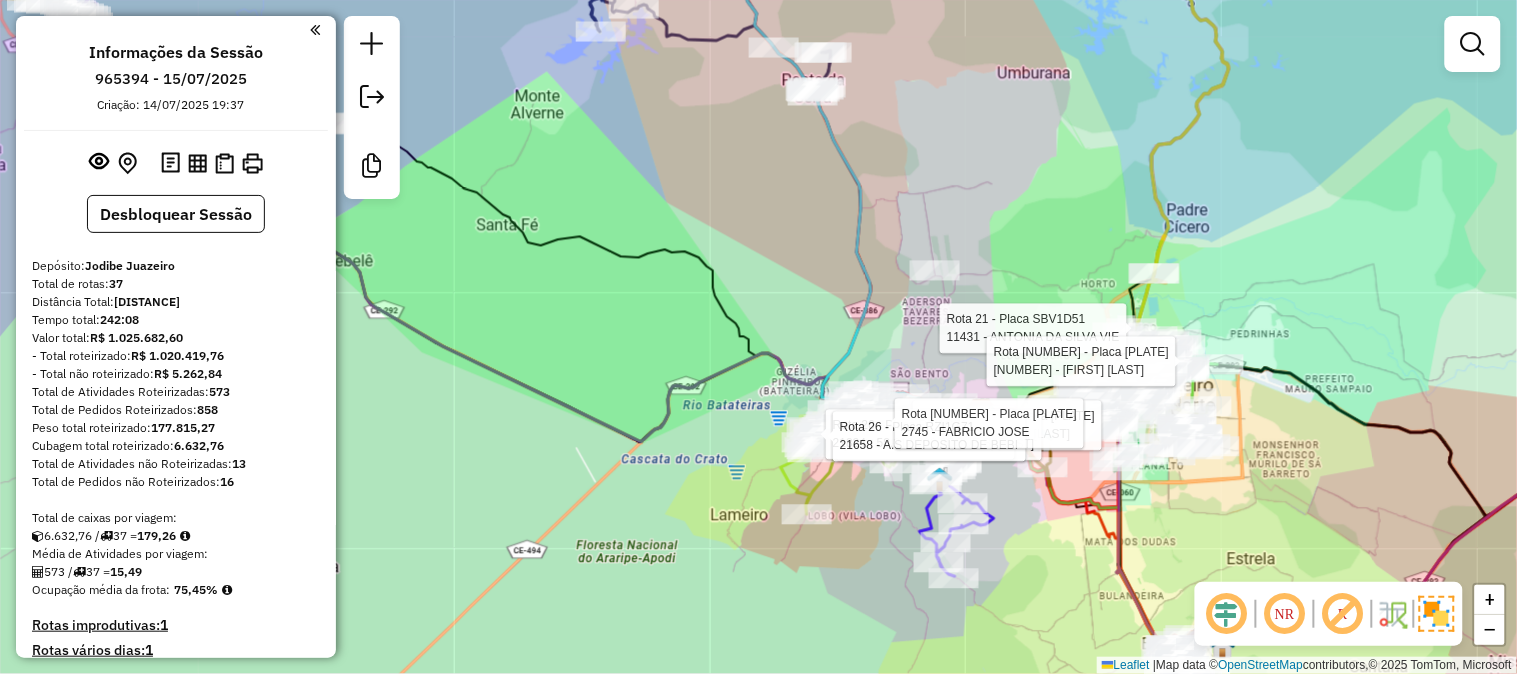 click on "Rota [NUMBER] - Placa [PLATE] [NUMBER] - [FIRST] [LAST] Rota [NUMBER] - Placa [PLATE] [NUMBER] - [FIRST] [LAST] [LAST] Rota [NUMBER] - Placa [PLATE] [NUMBER] - [NUMBER] [LAST] Rota [NUMBER] - Placa [PLATE] [NUMBER] - A.S DEPOSITO DE BEBI Rota [NUMBER] - Placa [PLATE] [NUMBER] - [FIRST] [LAST] Rota [NUMBER] - Placa [PLATE] [NUMBER] - [FIRST] [LAST] [LAST] Rota [NUMBER] - Placa [PLATE] [NUMBER] - [FIRST] [LAST] Janela de atendimento Grade de atendimento Capacidade Transportadoras Veículos Cliente Pedidos Rotas Selecione os dias de semana para filtrar as janelas de atendimento Seg Ter Qua Qui Sex Sáb Dom Informe o período da janela de atendimento: De: Até: Filtrar exatamente a janela do cliente Considerar janela de atendimento padrão Selecione os dias de semana para filtrar as grades de atendimento Seg Ter Qua Qui Sex Sáb Dom Considerar clientes sem dia de atendimento cadastrado Clientes fora do dia de atendimento selecionado Filtrar as atividades entre os valores definidos abaixo: Peso mínimo: Peso máximo: De: De:" 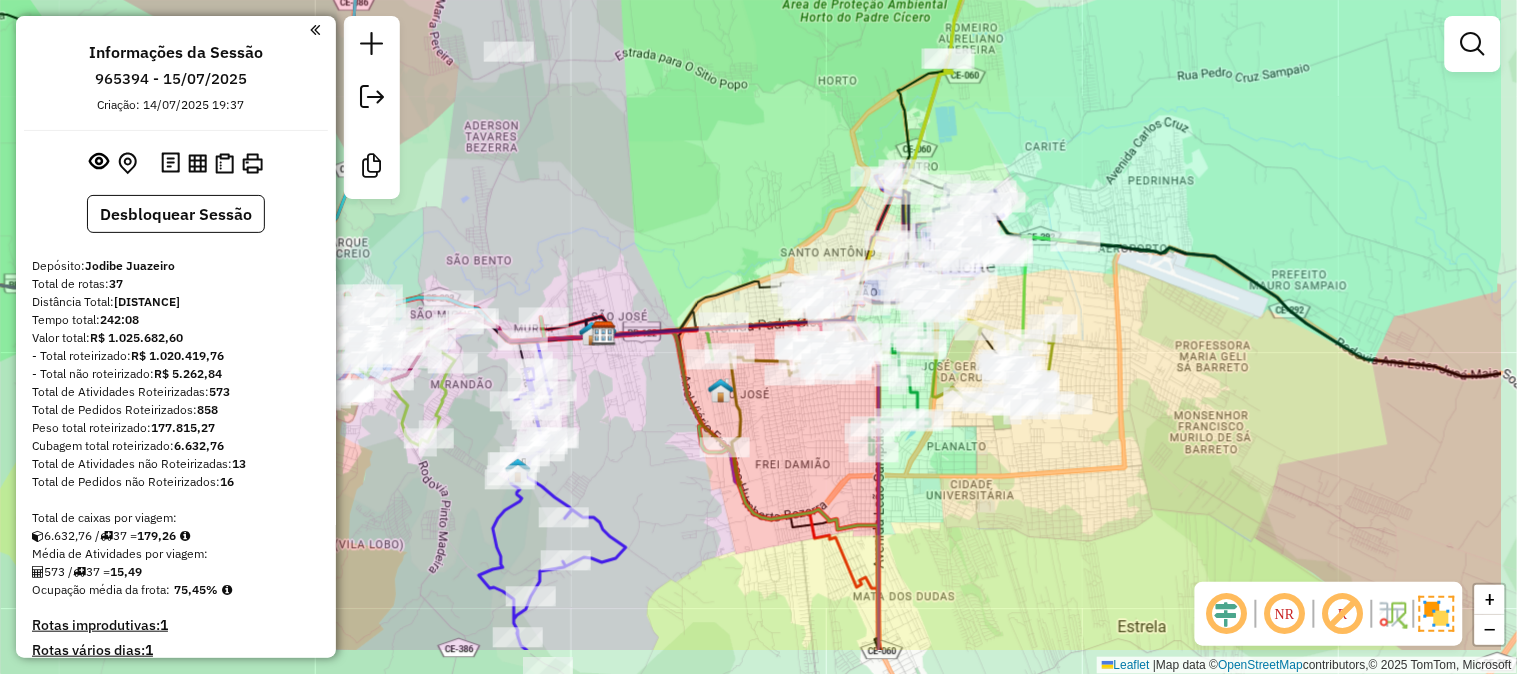 drag, startPoint x: 1300, startPoint y: 426, endPoint x: 1132, endPoint y: 335, distance: 191.06282 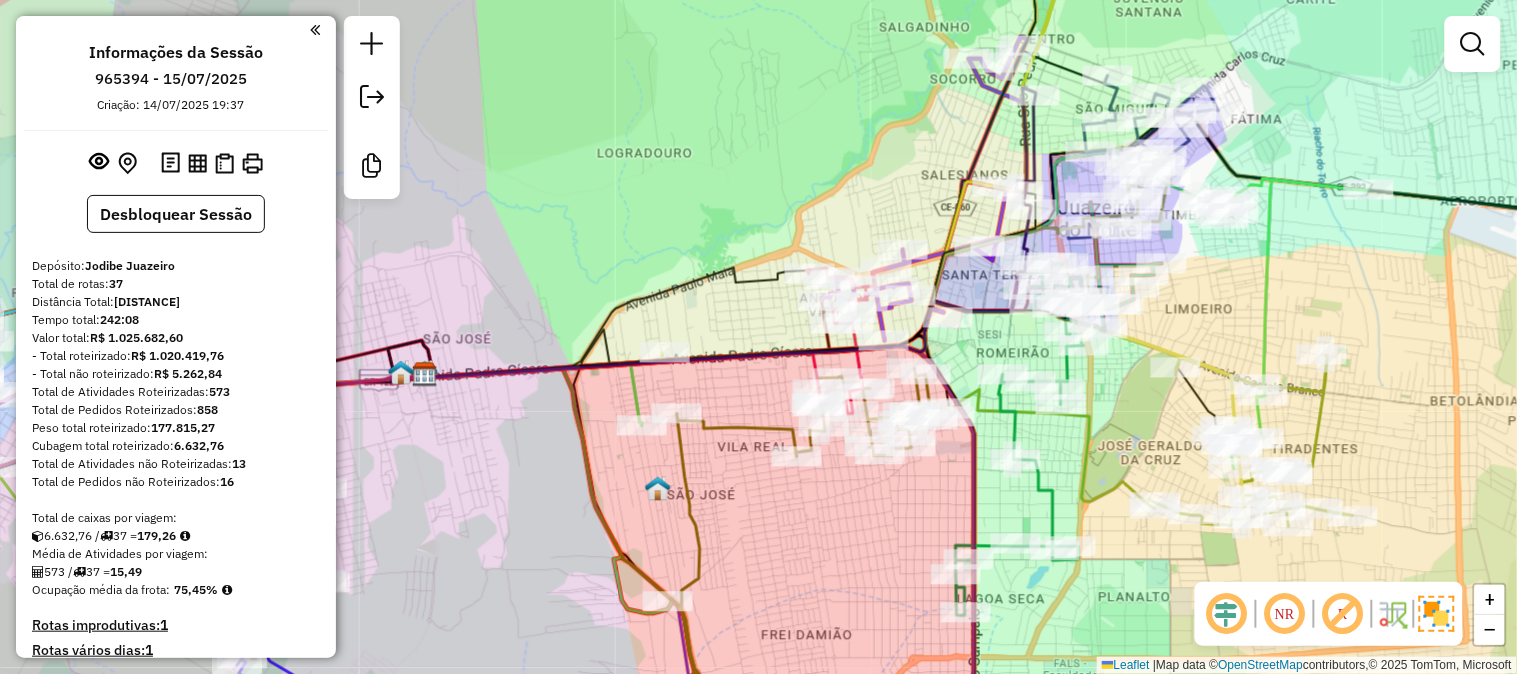 drag, startPoint x: 935, startPoint y: 478, endPoint x: 1024, endPoint y: 444, distance: 95.27329 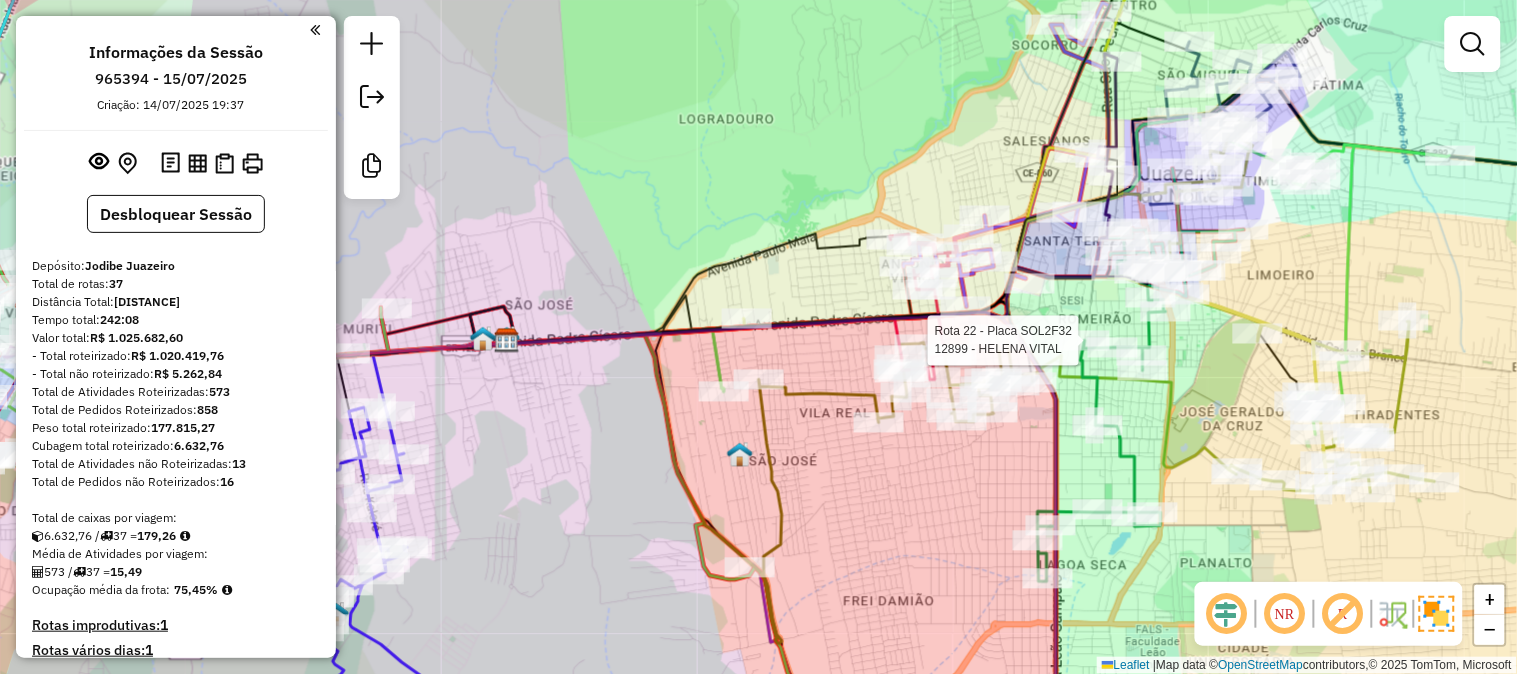 select on "**********" 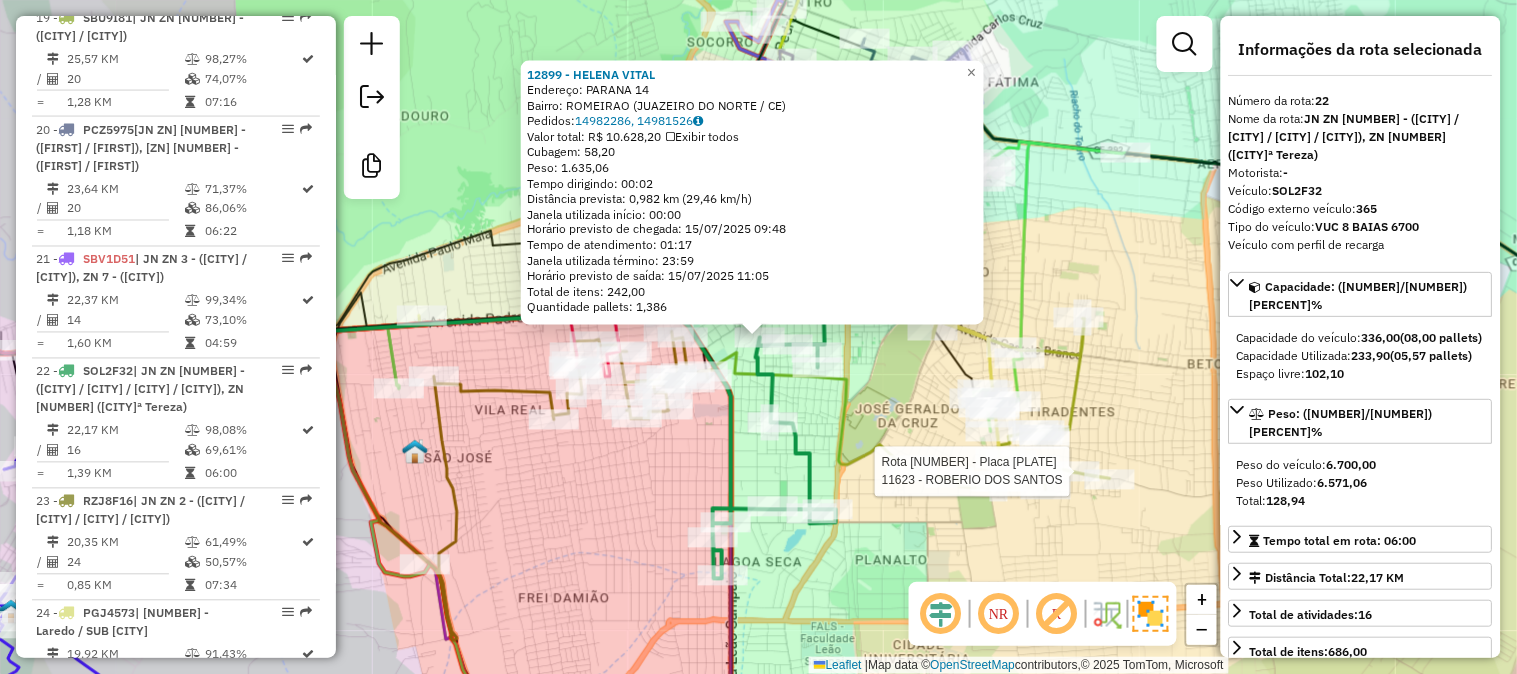 scroll, scrollTop: 3041, scrollLeft: 0, axis: vertical 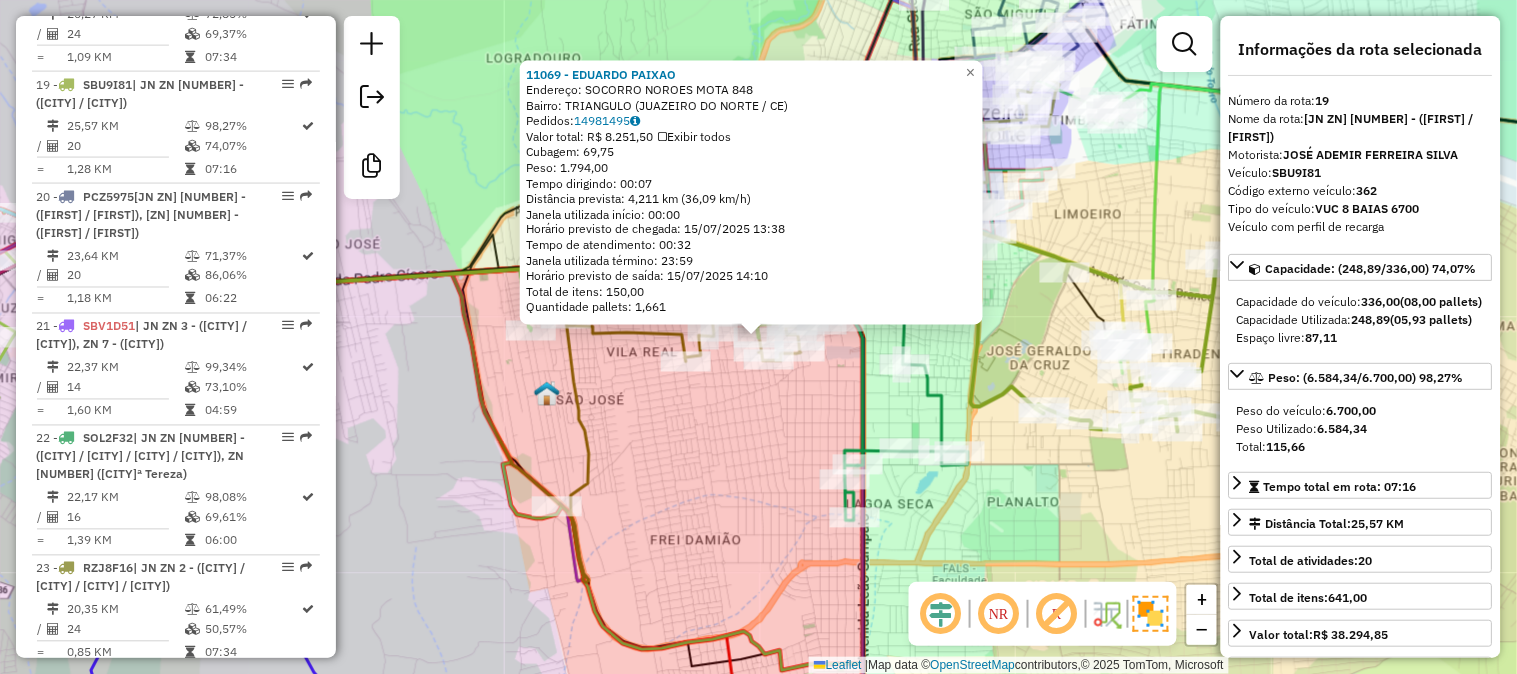 click on "[NUMBER] - [FIRST] [LAST] Endereço: [SOCORRO NOROES MOTA] [NUMBER] Bairro: [TRIÂNGULO] ([JUAZEIRO DO NORTE] / [CE]) Pedidos: [NUMBER] Valor total: R$ [AMOUNT] Exibir todos Cubagem: [NUMBER] Peso: [NUMBER] Tempo dirigindo: [TIME] Distância prevista: [NUMBER] km ([NUMBER] km/h) Janela utilizada início: [TIME] Horário previsto de chegada: [DATE] [TIME] Tempo de atendimento: [TIME] Janela utilizada término: [TIME] Horário previsto de saída: [DATE] [TIME] Total de itens: [NUMBER] Quantidade pallets: [NUMBER] × Janela de atendimento Grade de atendimento Capacidade Transportadoras Veículos Cliente Pedidos Rotas Selecione os dias de semana para filtrar as janelas de atendimento Seg Ter Qua Qui Sex Sáb Dom Informe o período da janela de atendimento: De: Até: Filtrar exatamente a janela do cliente Considerar janela de atendimento padrão Selecione os dias de semana para filtrar as grades de atendimento Seg Ter Qua Qui Sex Sáb Dom Peso mínimo: Peso máximo: De: De:" 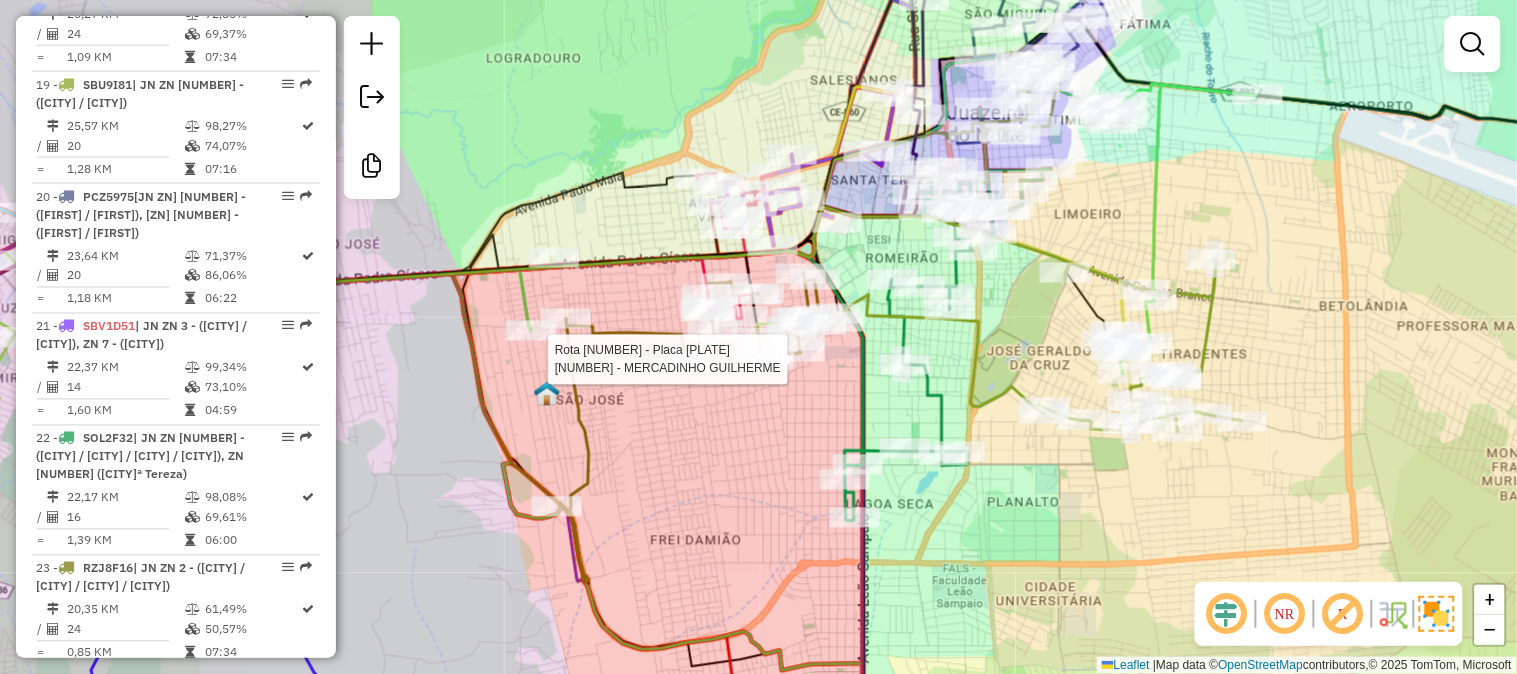 select on "**********" 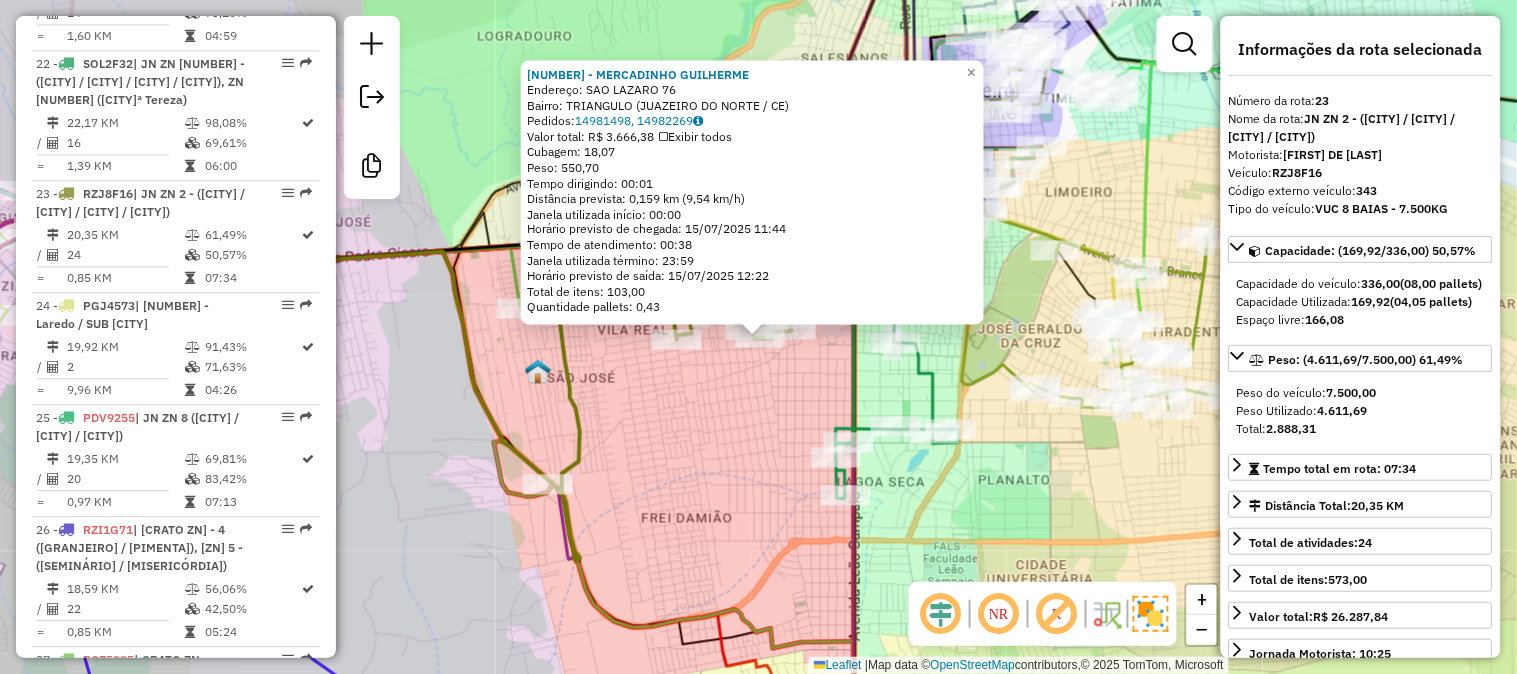 drag, startPoint x: 766, startPoint y: 448, endPoint x: 831, endPoint y: 440, distance: 65.490456 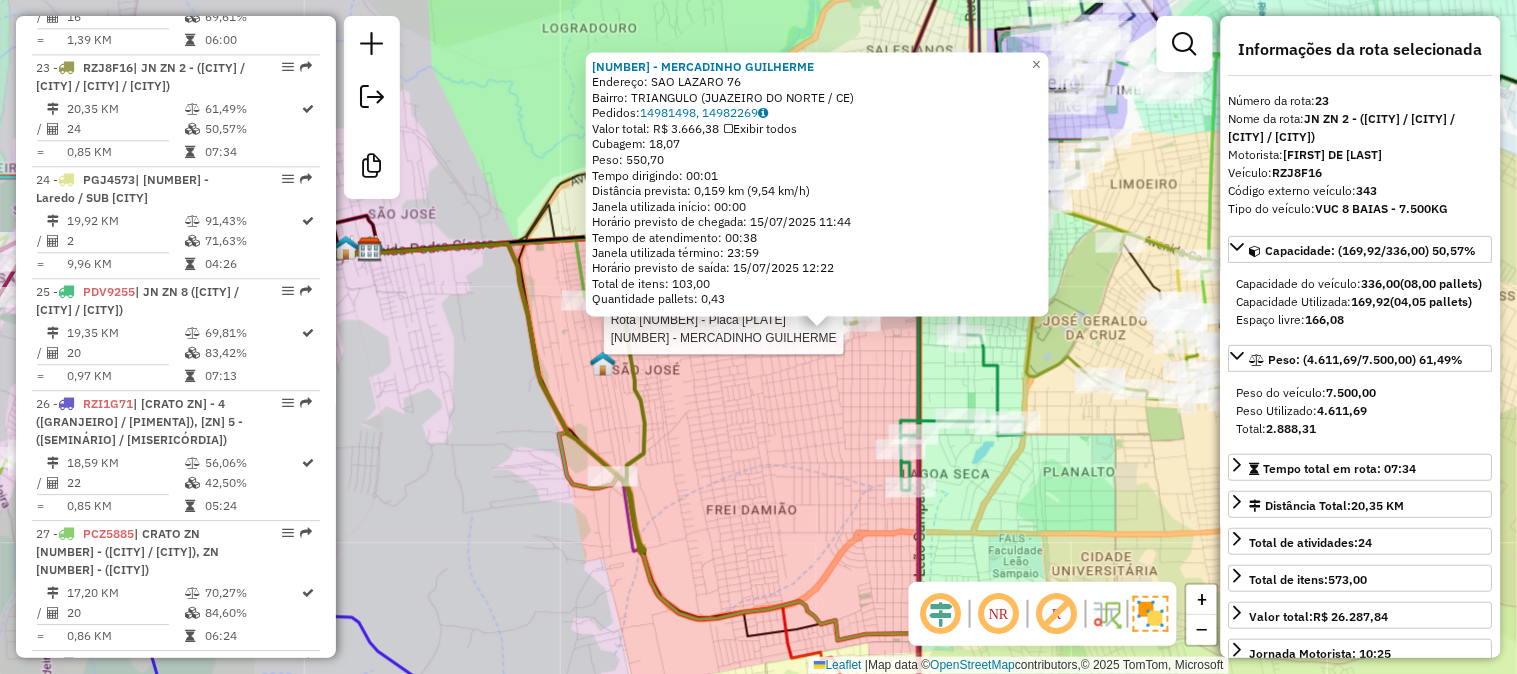 click 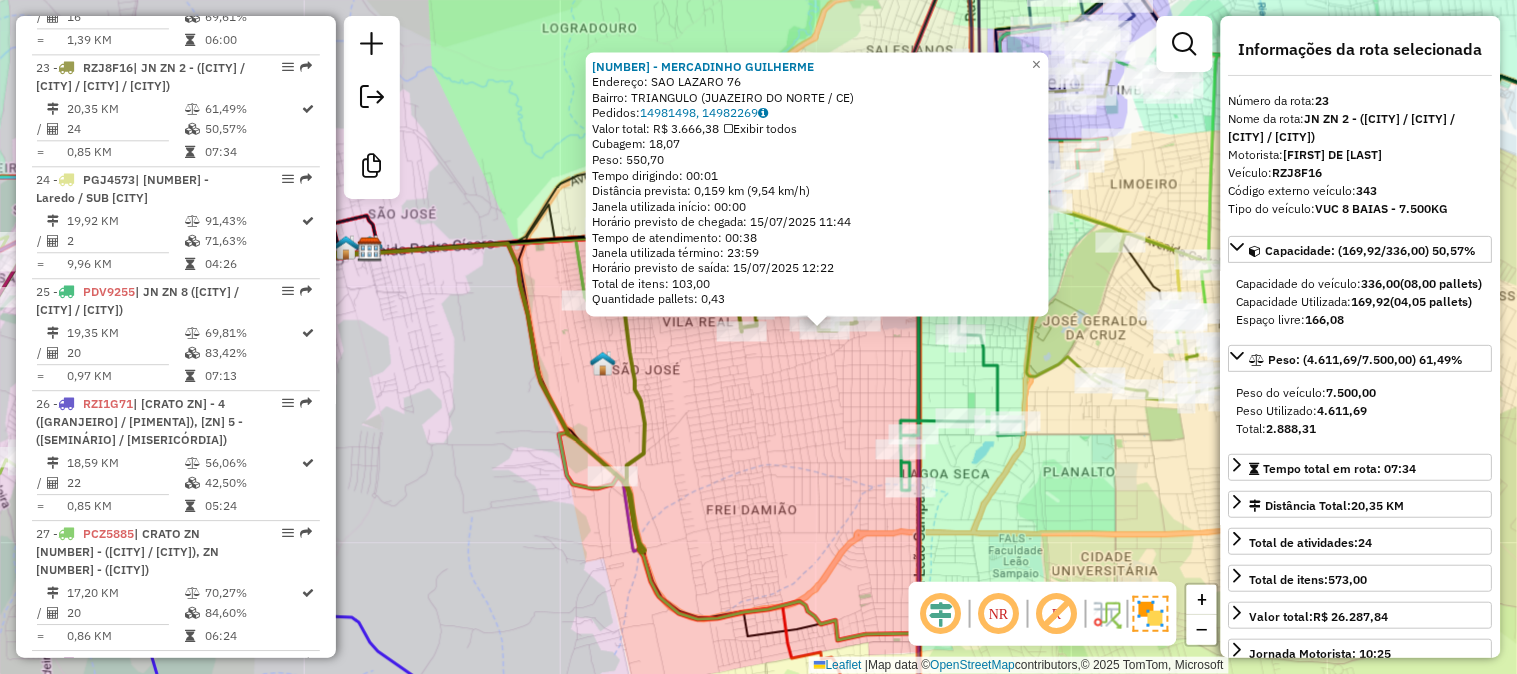 click on "Rota 23 - Placa RZJ8F16 13173 - MERCADINHO GUILHERME 13173 - MERCADINHO GUILHERME Endereço: SAO LAZARO 76 Bairro: TRIANGULO ([CITY] / [STATE]) Pedidos: 14981498, 14982269 Valor total: R$ 3.666,38 Exibir todos Cubagem: 18,07 Peso: 550,70 Tempo dirigindo: 00:01 Distância prevista: 0,159 km (9,54 km/h) Janela utilizada início: 00:00 Horário previsto de chegada: 15/07/2025 11:44 Tempo de atendimento: 00:38 Janela utilizada término: 23:59 Horário previsto de saída: 15/07/2025 12:22 Total de itens: 103,00 Quantidade pallets: 0,43 × Janela de atendimento Grade de atendimento Capacidade Transportadoras Veículos Cliente Pedidos Rotas Selecione os dias de semana para filtrar as janelas de atendimento Seg Ter Qua Qui Sex Sáb Dom Informe o período da janela de atendimento: De: Até: Filtrar exatamente a janela do cliente Considerar janela de atendimento padrão Selecione os dias de semana para filtrar as grades de atendimento Seg Ter Qua Qui De:" 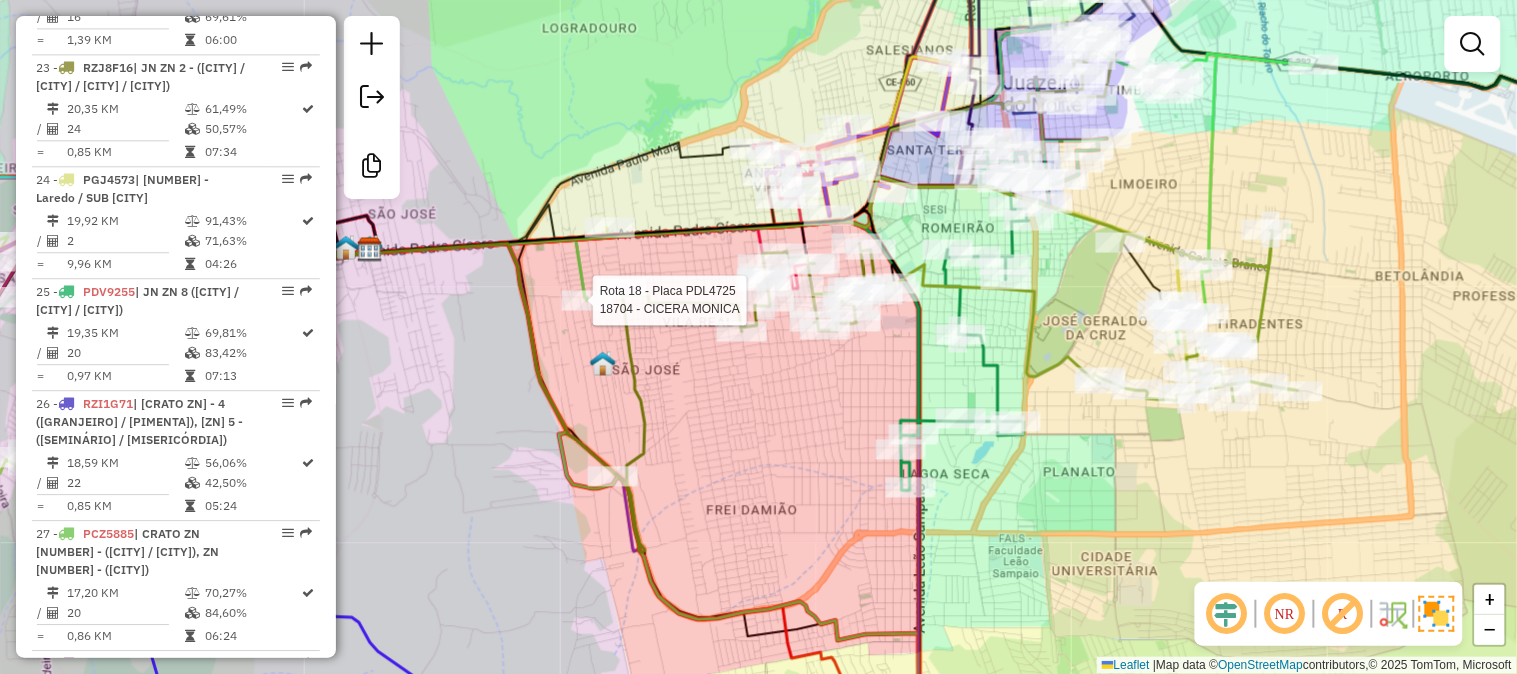 select on "**********" 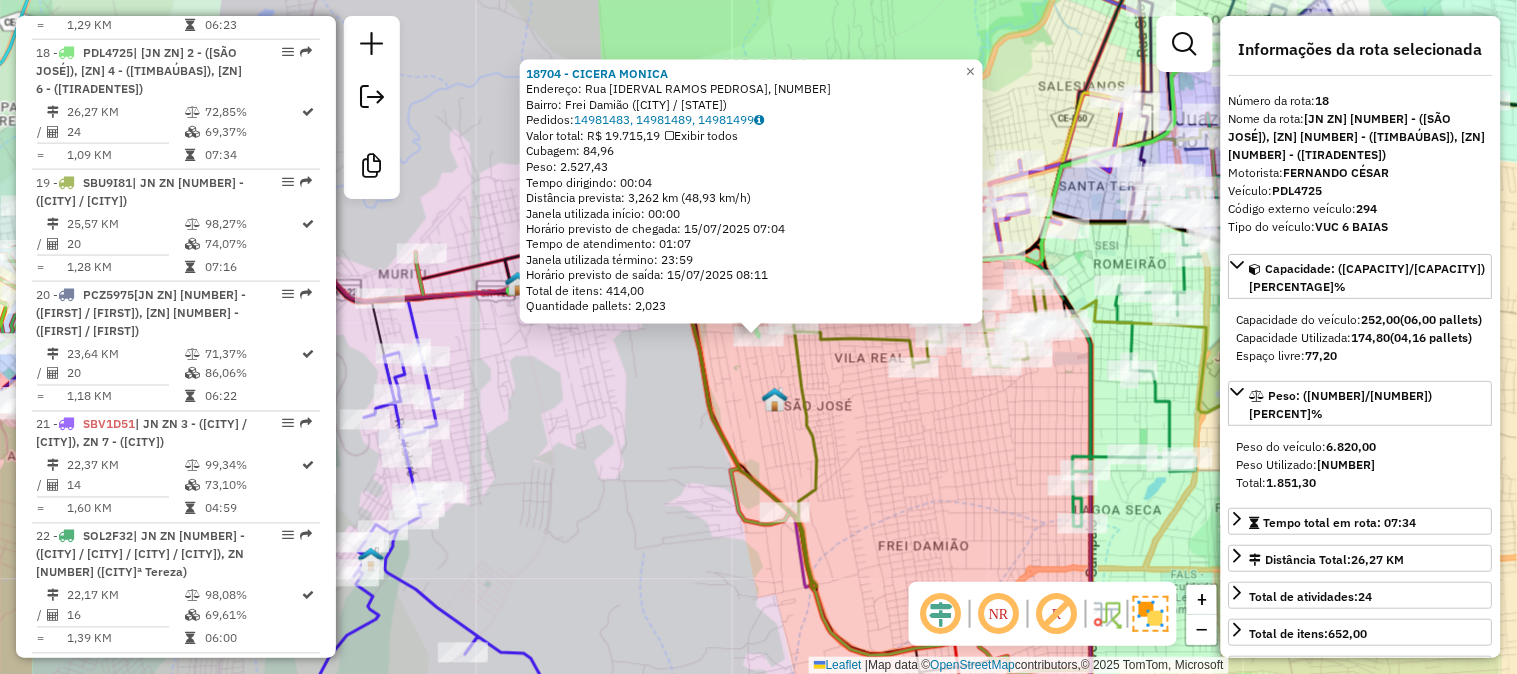 scroll, scrollTop: 2540, scrollLeft: 0, axis: vertical 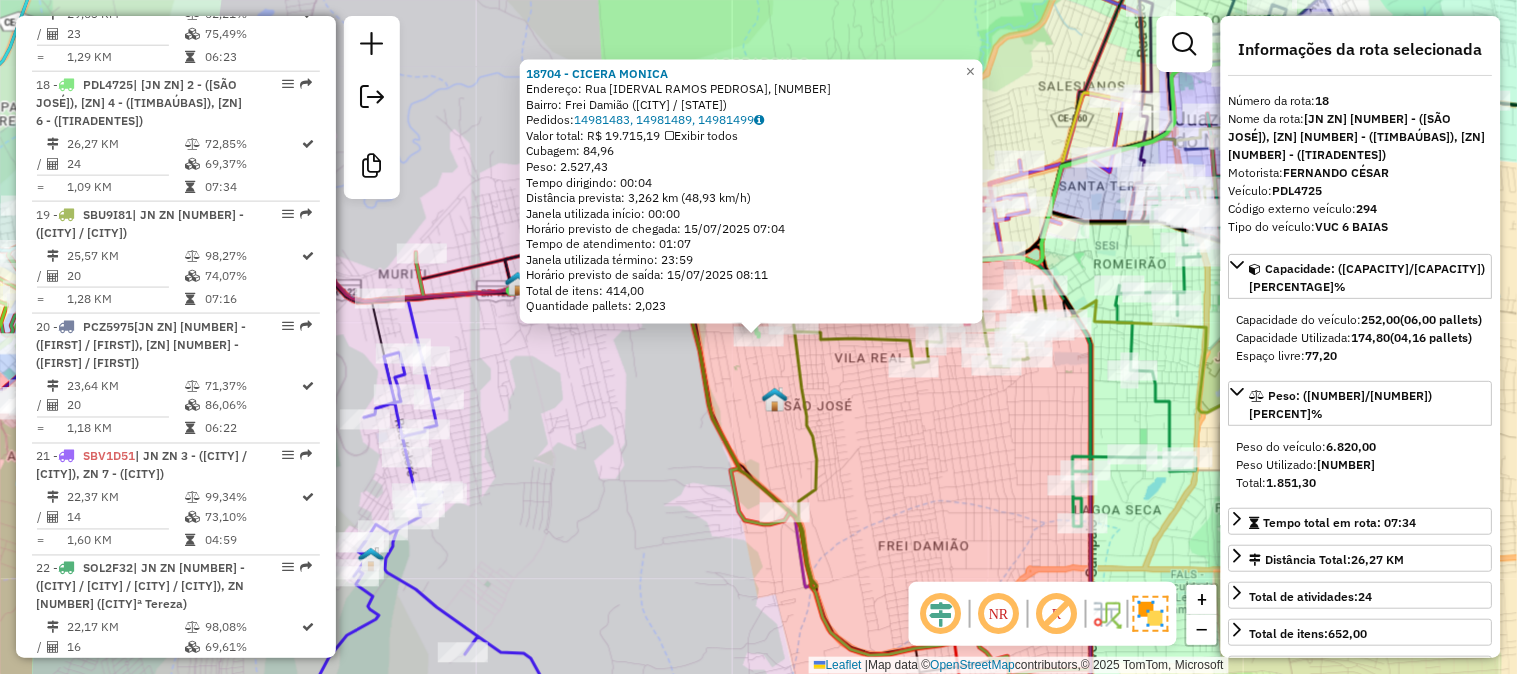 click on "[NUMBER] - [NUMBER] - [FIRST] [LAST]  Endereço: Rua Iderval Ramos Pedrosa, [NUMBER]   Bairro: Frei Damião ([CITY] / [STATE])   Pedidos:  [NUMBER], [NUMBER], [NUMBER]   Valor total: R$ [PRICE]   Exibir todos   Cubagem: [CUBAGE]  Peso: [WEIGHT]  Tempo dirigindo: [TIME]   Distância prevista: [DISTANCE] ([SPEED])   Janela utilizada início: [TIME]   Horário previsto de chegada: [DATE] [TIME]   Tempo de atendimento: [TIME]   Janela utilizada término: [TIME]   Horário previsto de saída: [DATE] [TIME]   Total de itens: [QUANTITY]   Quantidade pallets: [QUANTITY]  × Janela de atendimento Grade de atendimento Capacidade Transportadoras Veículos Cliente Pedidos  Rotas Selecione os dias de semana para filtrar as janelas de atendimento  Seg   Ter   Qua   Qui   Sex   Sáb   Dom  Informe o período da janela de atendimento: De: Até:  Filtrar exatamente a janela do cliente  Considerar janela de atendimento padrão  Selecione os dias de semana para filtrar as grades de atendimento  Seg   Ter   Qua   Qui   Sex   Sáb   Dom   De:   De:" 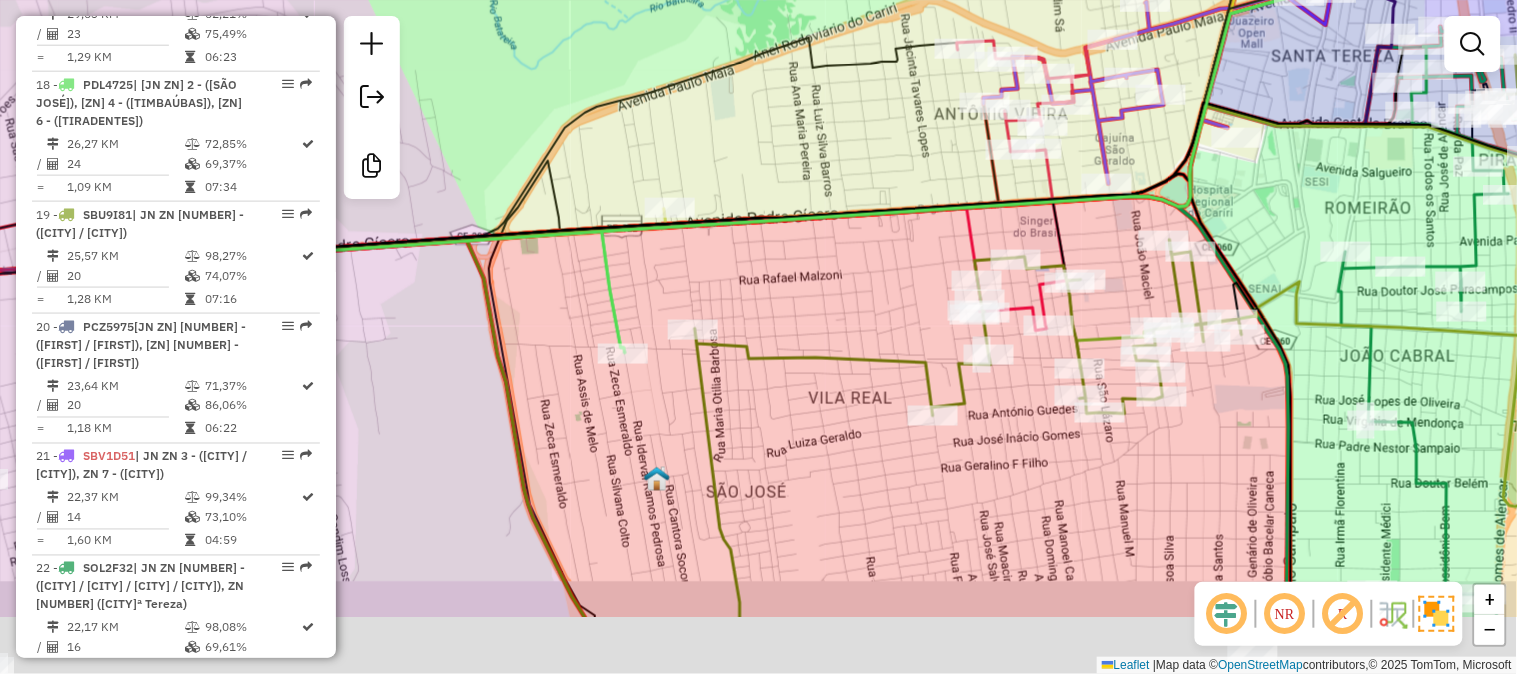 click on "Janela de atendimento Grade de atendimento Capacidade Transportadoras Veículos Cliente Pedidos  Rotas Selecione os dias de semana para filtrar as janelas de atendimento  Seg   Ter   Qua   Qui   Sex   Sáb   Dom  Informe o período da janela de atendimento: De: Até:  Filtrar exatamente a janela do cliente  Considerar janela de atendimento padrão  Selecione os dias de semana para filtrar as grades de atendimento  Seg   Ter   Qua   Qui   Sex   Sáb   Dom   Considerar clientes sem dia de atendimento cadastrado  Clientes fora do dia de atendimento selecionado Filtrar as atividades entre os valores definidos abaixo:  Peso mínimo:   Peso máximo:   Cubagem mínima:   Cubagem máxima:   De:   Até:  Filtrar as atividades entre o tempo de atendimento definido abaixo:  De:   Até:   Considerar capacidade total dos clientes não roteirizados Transportadora: Selecione um ou mais itens Tipo de veículo: Selecione um ou mais itens Veículo: Selecione um ou mais itens Motorista: Selecione um ou mais itens Nome: Rótulo:" 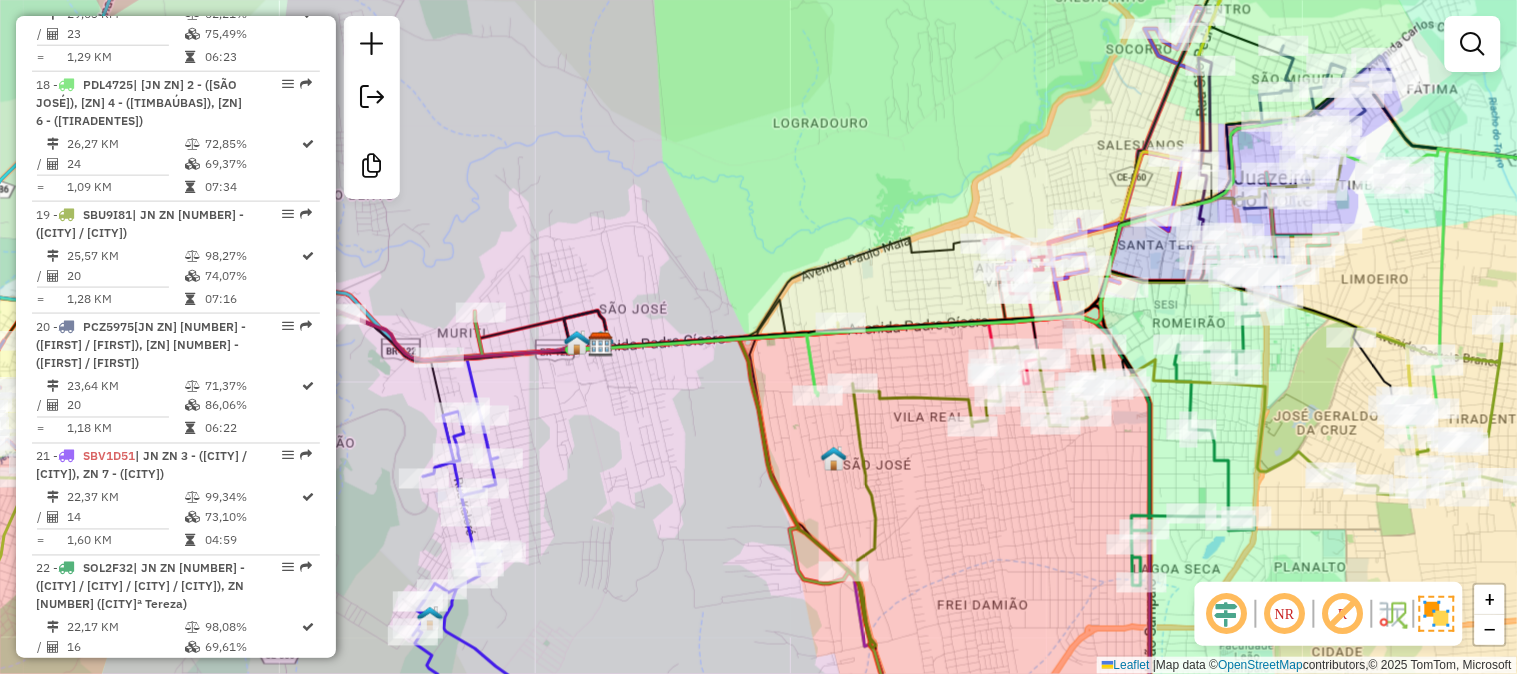 click on "Janela de atendimento Grade de atendimento Capacidade Transportadoras Veículos Cliente Pedidos  Rotas Selecione os dias de semana para filtrar as janelas de atendimento  Seg   Ter   Qua   Qui   Sex   Sáb   Dom  Informe o período da janela de atendimento: De: Até:  Filtrar exatamente a janela do cliente  Considerar janela de atendimento padrão  Selecione os dias de semana para filtrar as grades de atendimento  Seg   Ter   Qua   Qui   Sex   Sáb   Dom   Considerar clientes sem dia de atendimento cadastrado  Clientes fora do dia de atendimento selecionado Filtrar as atividades entre os valores definidos abaixo:  Peso mínimo:   Peso máximo:   Cubagem mínima:   Cubagem máxima:   De:   Até:  Filtrar as atividades entre o tempo de atendimento definido abaixo:  De:   Até:   Considerar capacidade total dos clientes não roteirizados Transportadora: Selecione um ou mais itens Tipo de veículo: Selecione um ou mais itens Veículo: Selecione um ou mais itens Motorista: Selecione um ou mais itens Nome: Rótulo:" 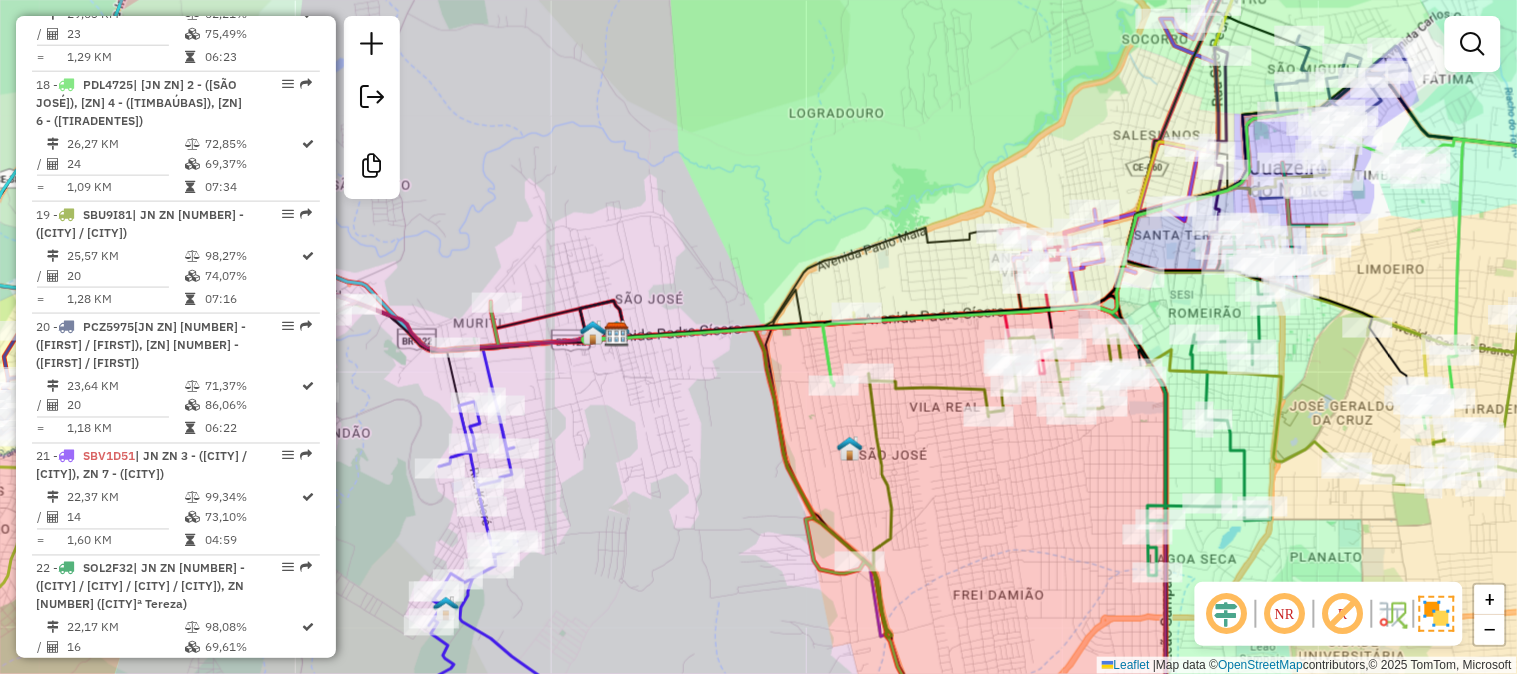 drag, startPoint x: 674, startPoint y: 424, endPoint x: 845, endPoint y: 228, distance: 260.1096 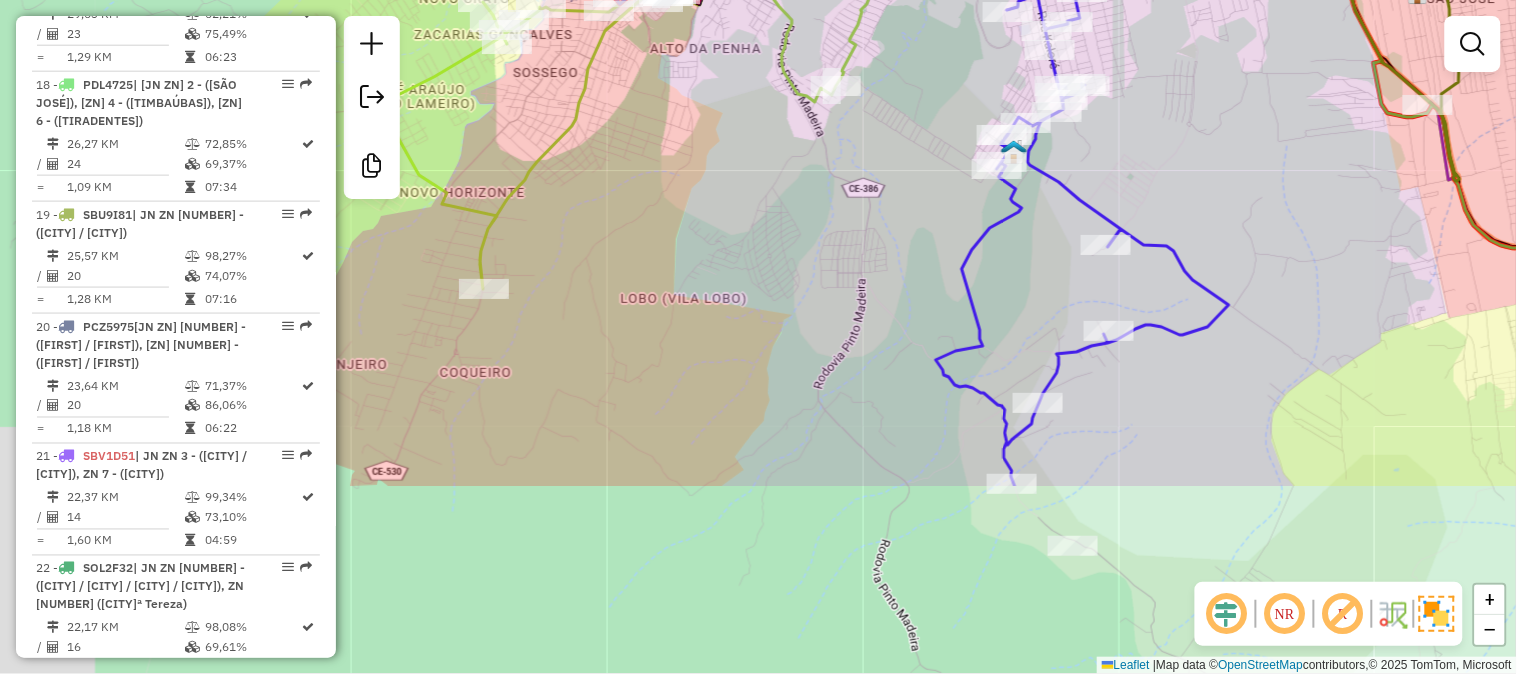 click on "Aguarde... Pop-up bloqueado! Seu navegador bloqueou automáticamente a abertura de uma nova janela. Acesse as configurações e adicione o endereço do sistema a lista de permissão. Fechar Informações da Sessão 965394 - 15/07/2025 Criação: 14/07/2025 19:37 Desbloquear Sessão Depósito: Jodibe Juazeiro Total de rotas: 37 Distância Total: 2.895,74 km Tempo total: 242:08 Valor total: R$ 1.025.682,60 - Total roteirizado: R$ 1.020.419,76 - Total não roteirizado: R$ 5.262,84 Total de Atividades Roteirizadas: 573 Total de Pedidos Roteirizados: 858 Peso total roteirizado: 177.815,27 Cubagem total roteirizado: 6.632,76 Total de Atividades não Roteirizadas: 13 Total de Pedidos não Roteirizados: 16 Total de caixas por viagem: 6.632,76 / 37 = 179,26 Média de Atividades por viagem: 573 / 37 = 15,49 Ocupação média da frota: 75,45% Rotas improdutivas: 1 Rotas vários dias: 1 Clientes Priorizados NR: 0 Transportadoras Rotas Recargas: 18 /" at bounding box center [758, 337] 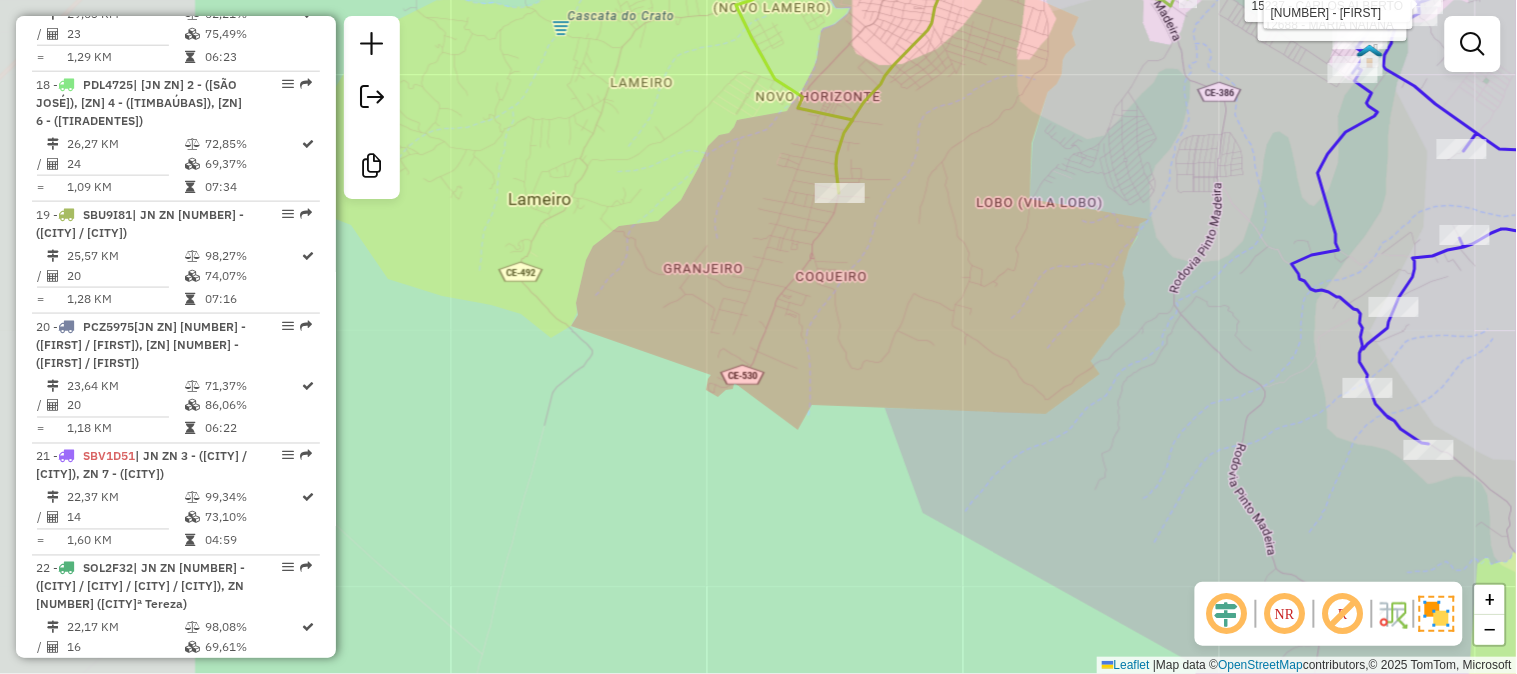 drag, startPoint x: 675, startPoint y: 213, endPoint x: 963, endPoint y: 285, distance: 296.86362 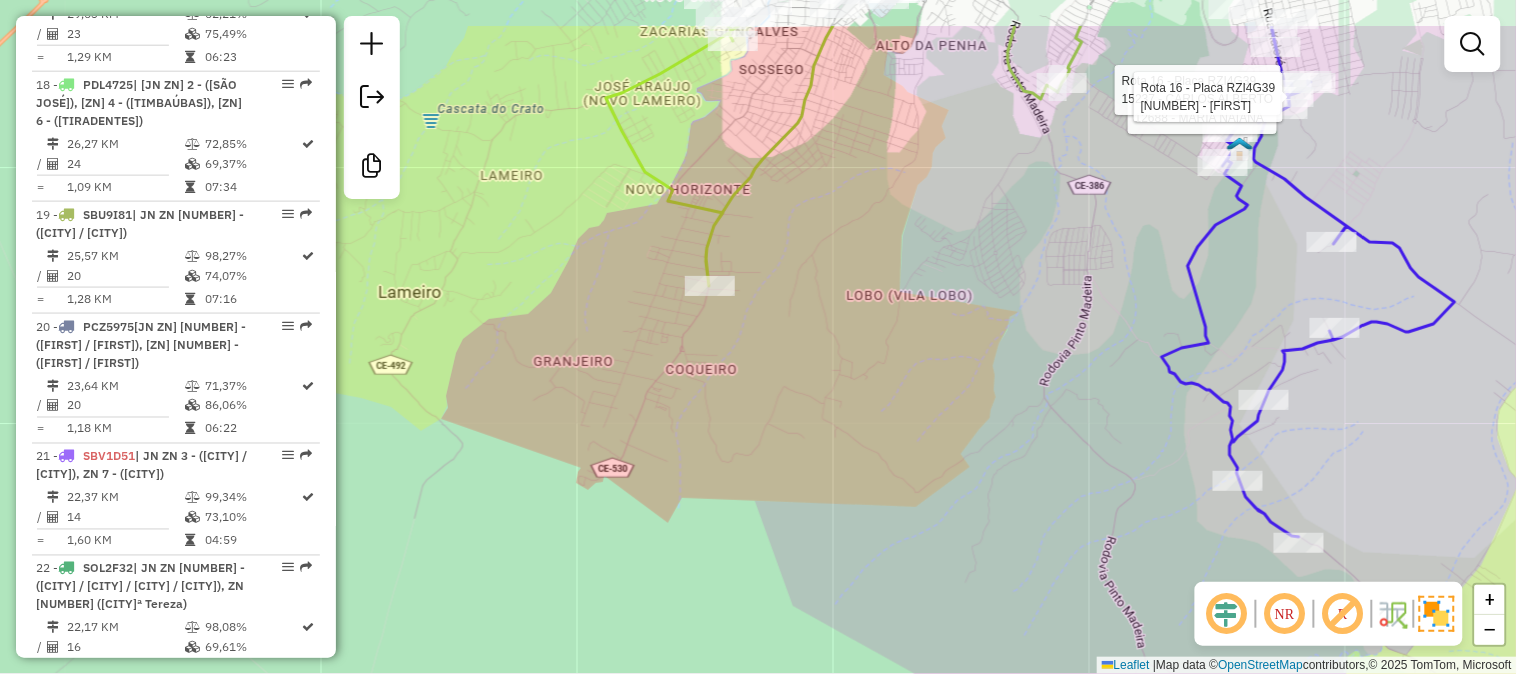 drag, startPoint x: 1071, startPoint y: 150, endPoint x: 460, endPoint y: 426, distance: 670.4454 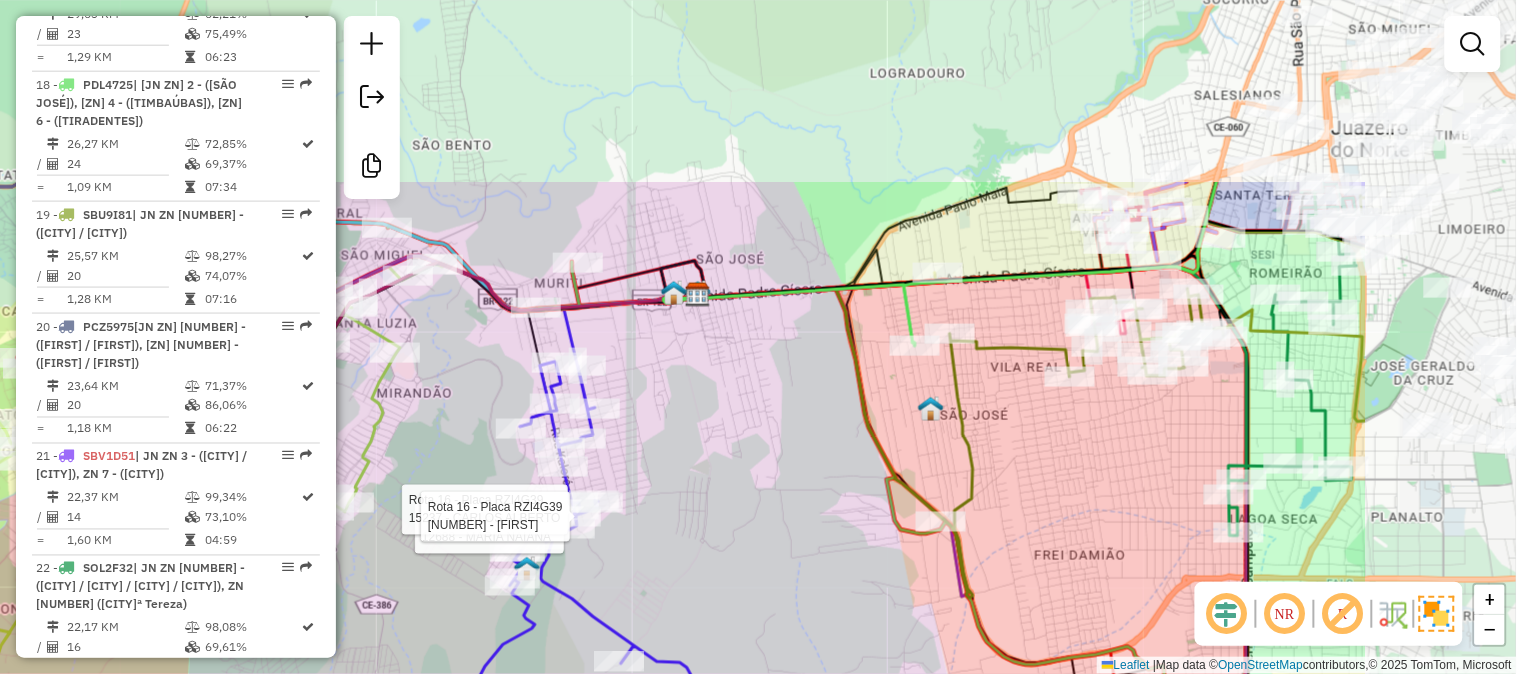 drag, startPoint x: 957, startPoint y: 178, endPoint x: 984, endPoint y: 240, distance: 67.62396 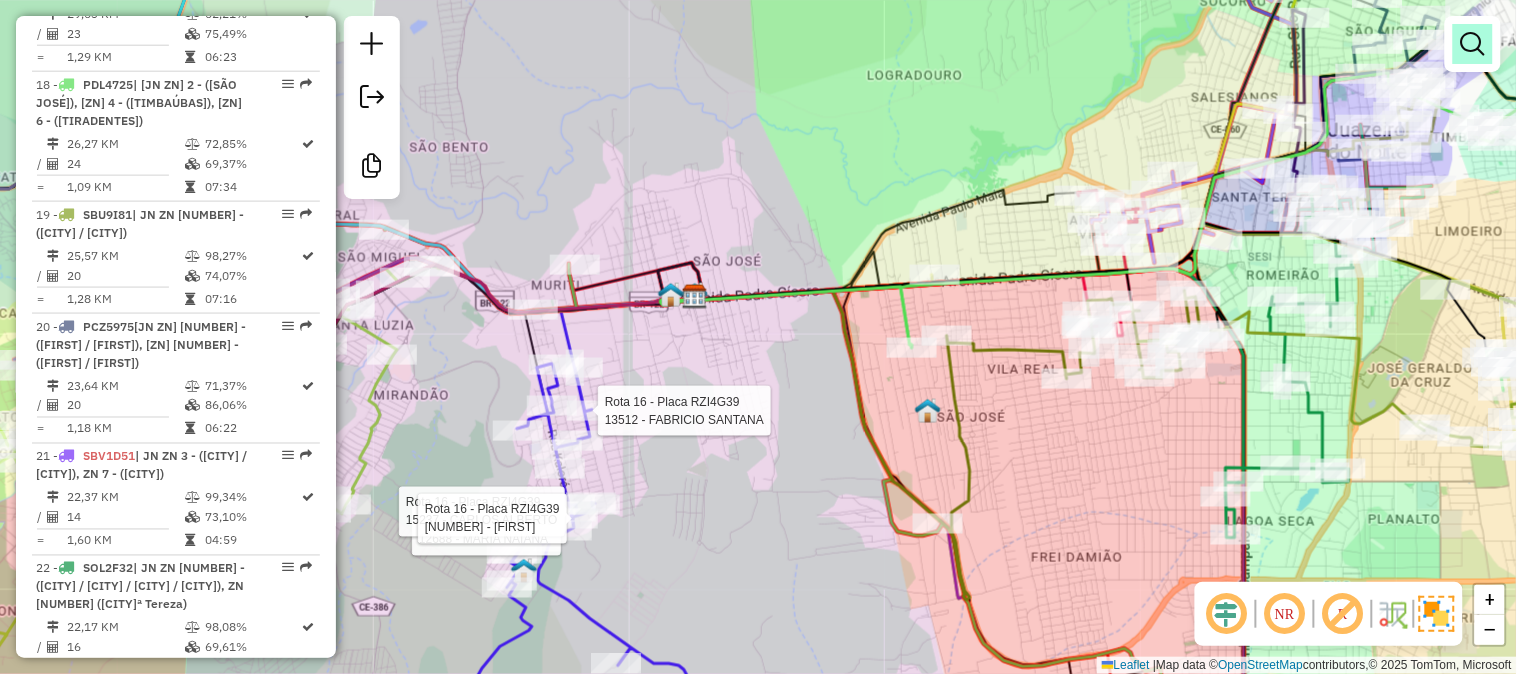 click at bounding box center (1473, 44) 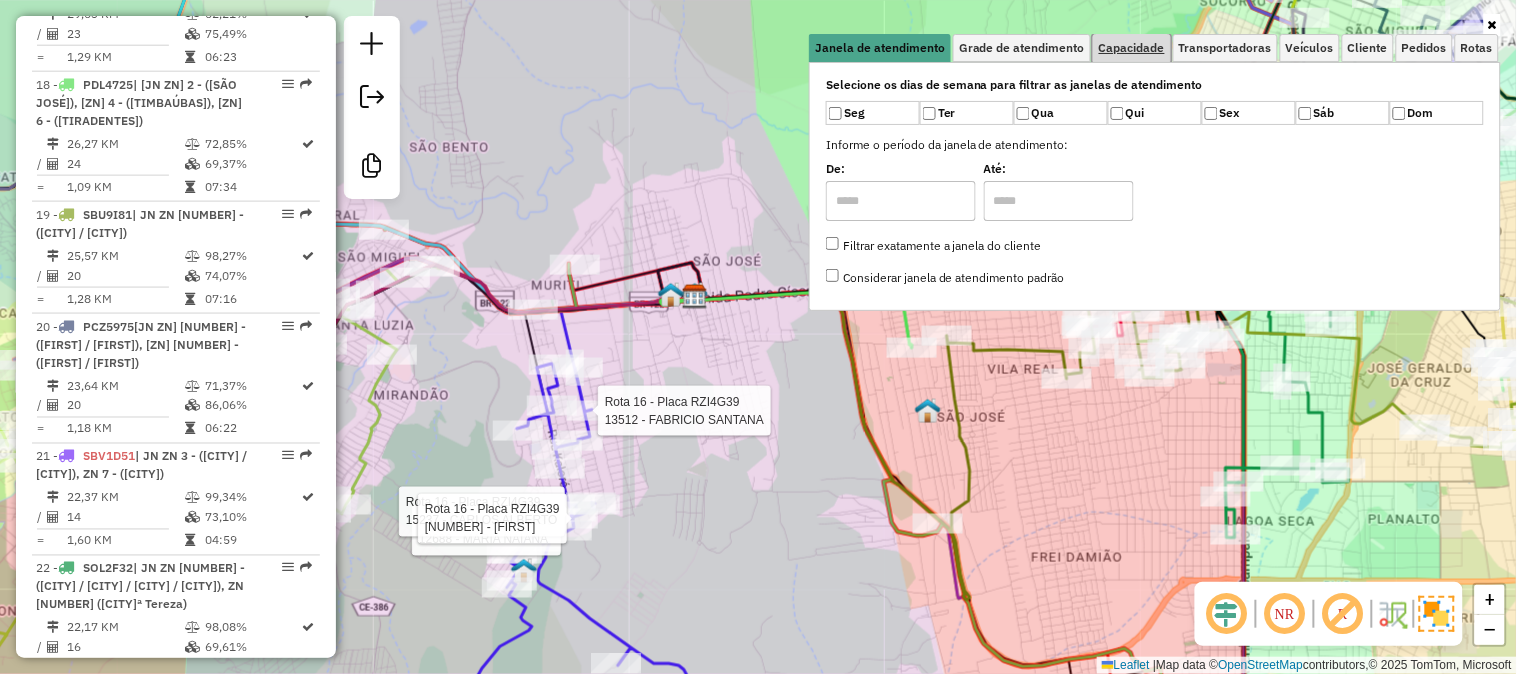click on "Capacidade" at bounding box center [1132, 48] 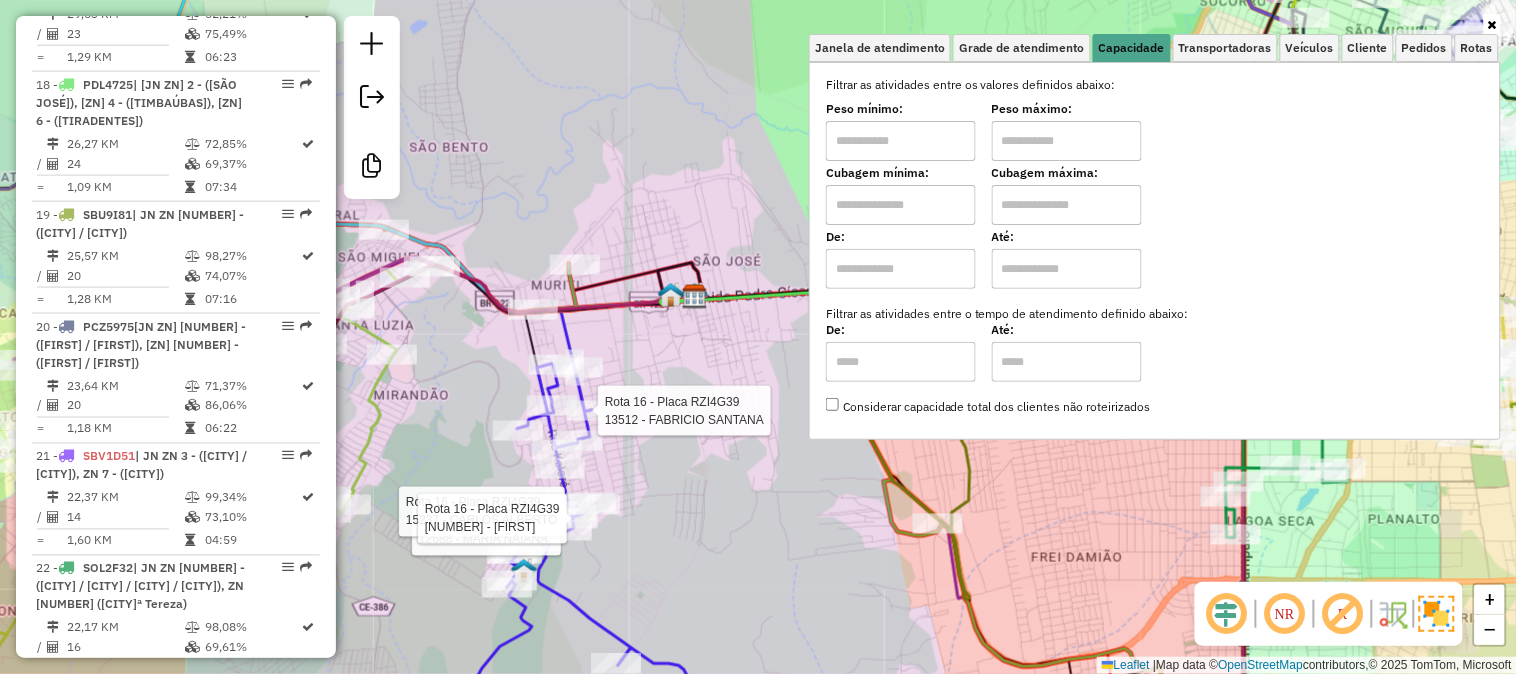 click at bounding box center (901, 141) 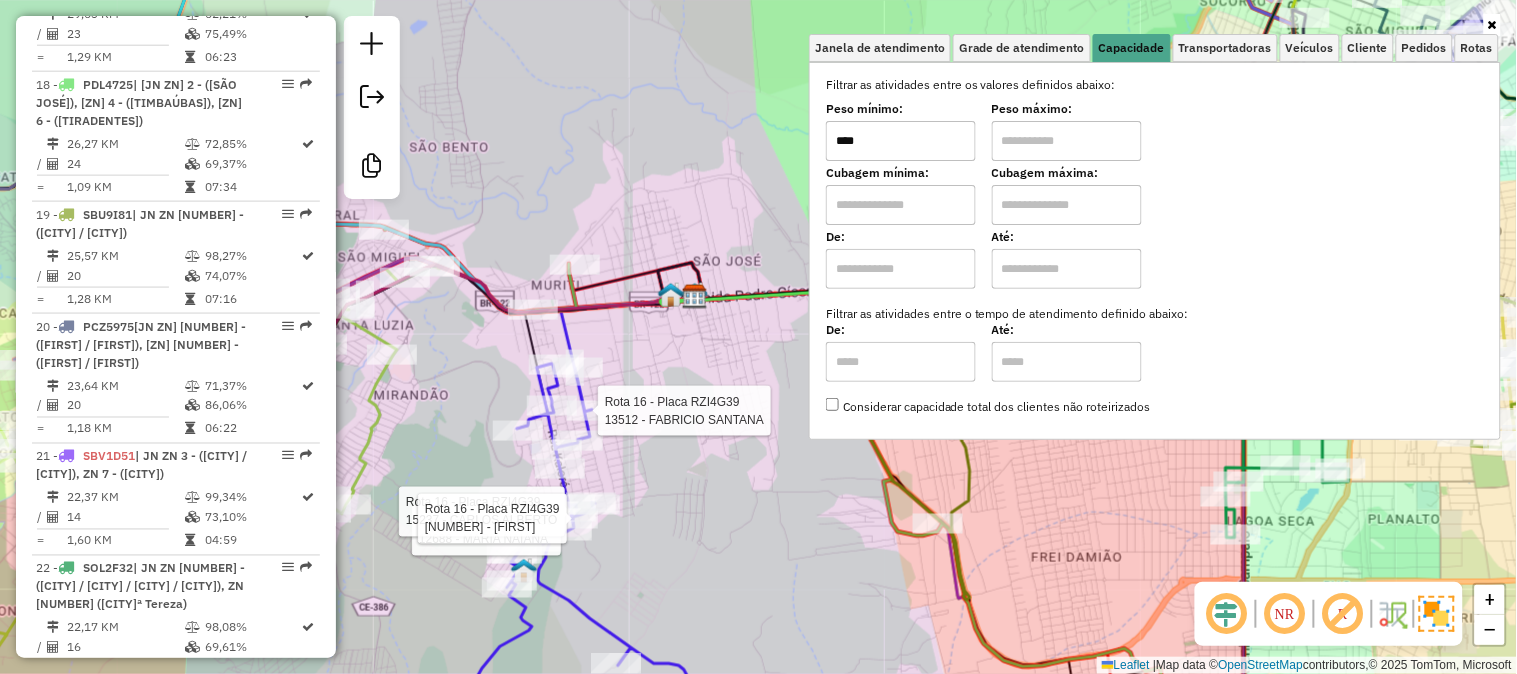 type on "****" 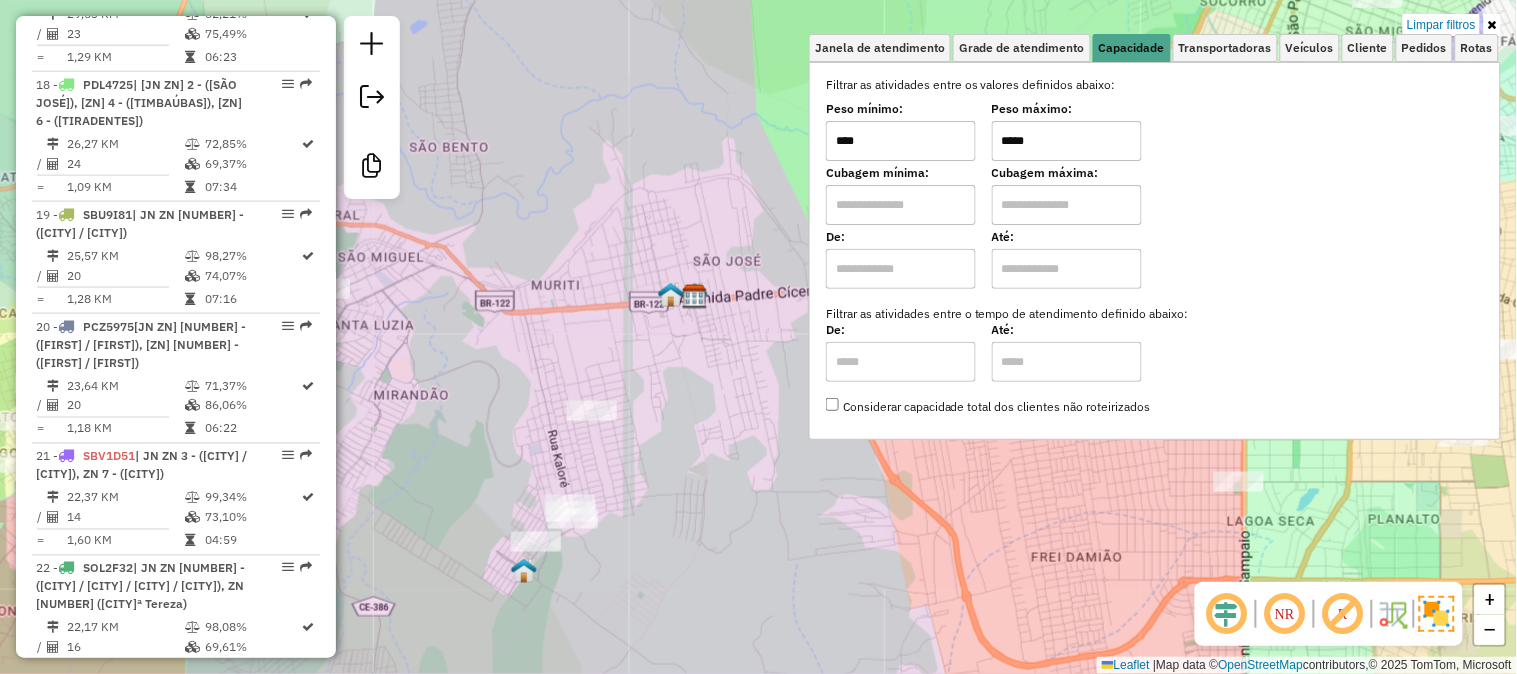 type on "*****" 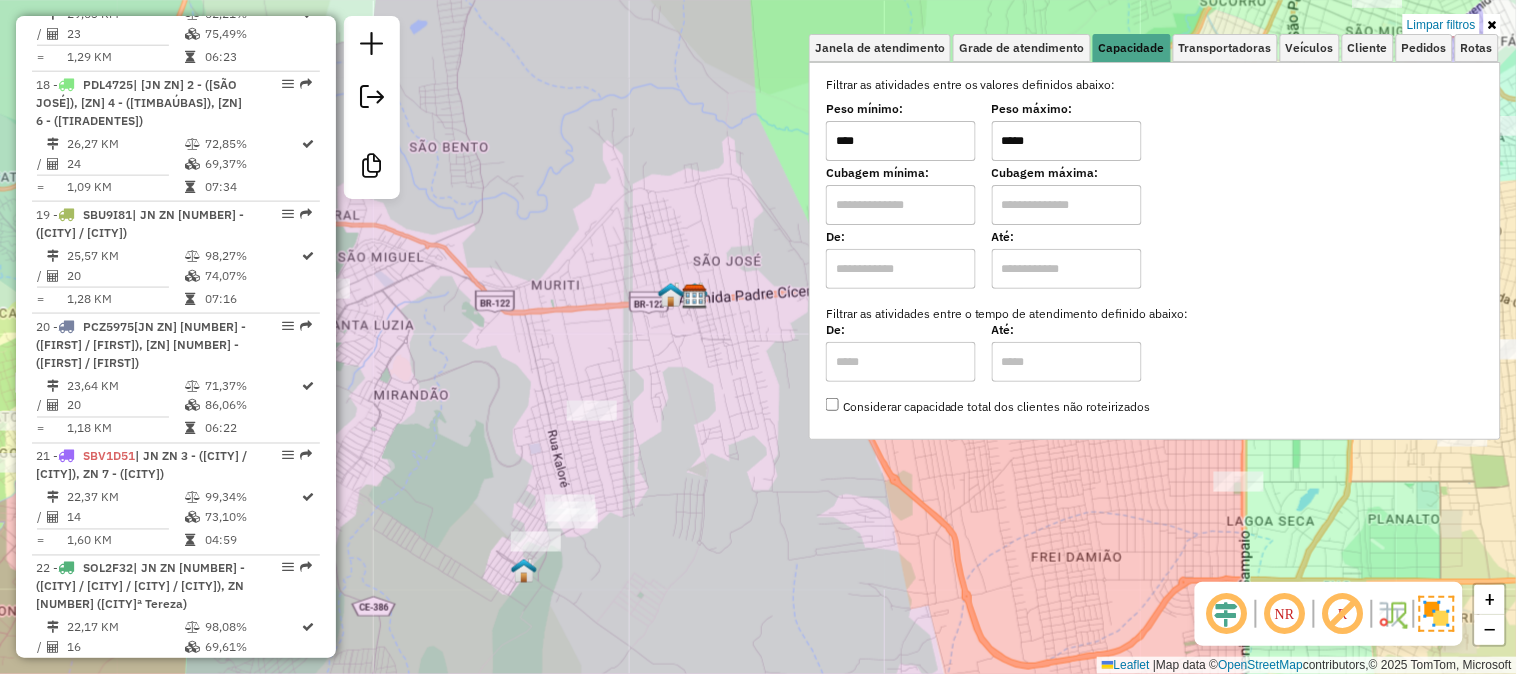 click on "Limpar filtros Janela de atendimento Grade de atendimento Capacidade Transportadoras Veículos Cliente Pedidos  Rotas Selecione os dias de semana para filtrar as janelas de atendimento  Seg   Ter   Qua   Qui   Sex   Sáb   Dom  Informe o período da janela de atendimento: De: Até:  Filtrar exatamente a janela do cliente  Considerar janela de atendimento padrão  Selecione os dias de semana para filtrar as grades de atendimento  Seg   Ter   Qua   Qui   Sex   Sáb   Dom   Considerar clientes sem dia de atendimento cadastrado  Clientes fora do dia de atendimento selecionado Filtrar as atividades entre os valores definidos abaixo:  Peso mínimo:  ****  Peso máximo:  *****  Cubagem mínima:   Cubagem máxima:   De:   Até:  Filtrar as atividades entre o tempo de atendimento definido abaixo:  De:   Até:   Considerar capacidade total dos clientes não roteirizados Transportadora: Selecione um ou mais itens Tipo de veículo: Selecione um ou mais itens Veículo: Selecione um ou mais itens Motorista: Nome: Rótulo:" 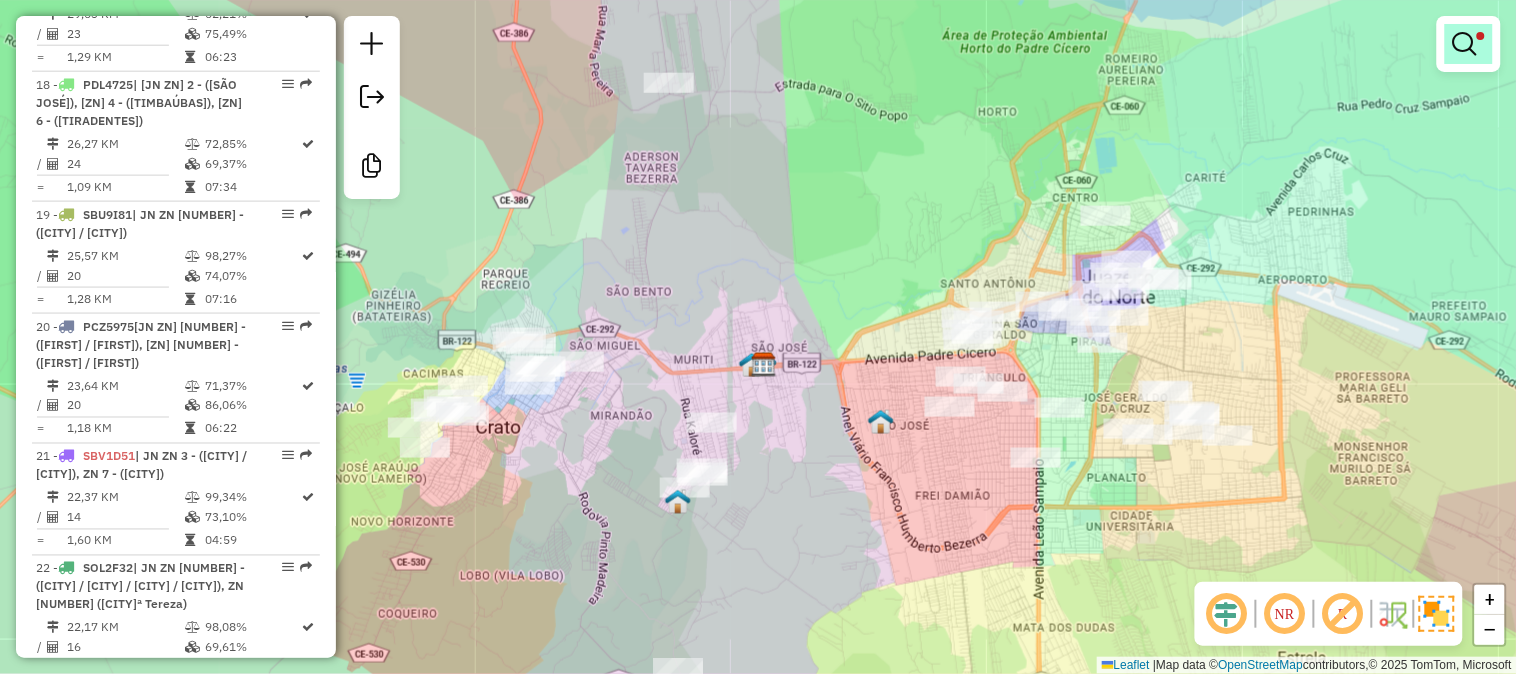 click at bounding box center (1465, 44) 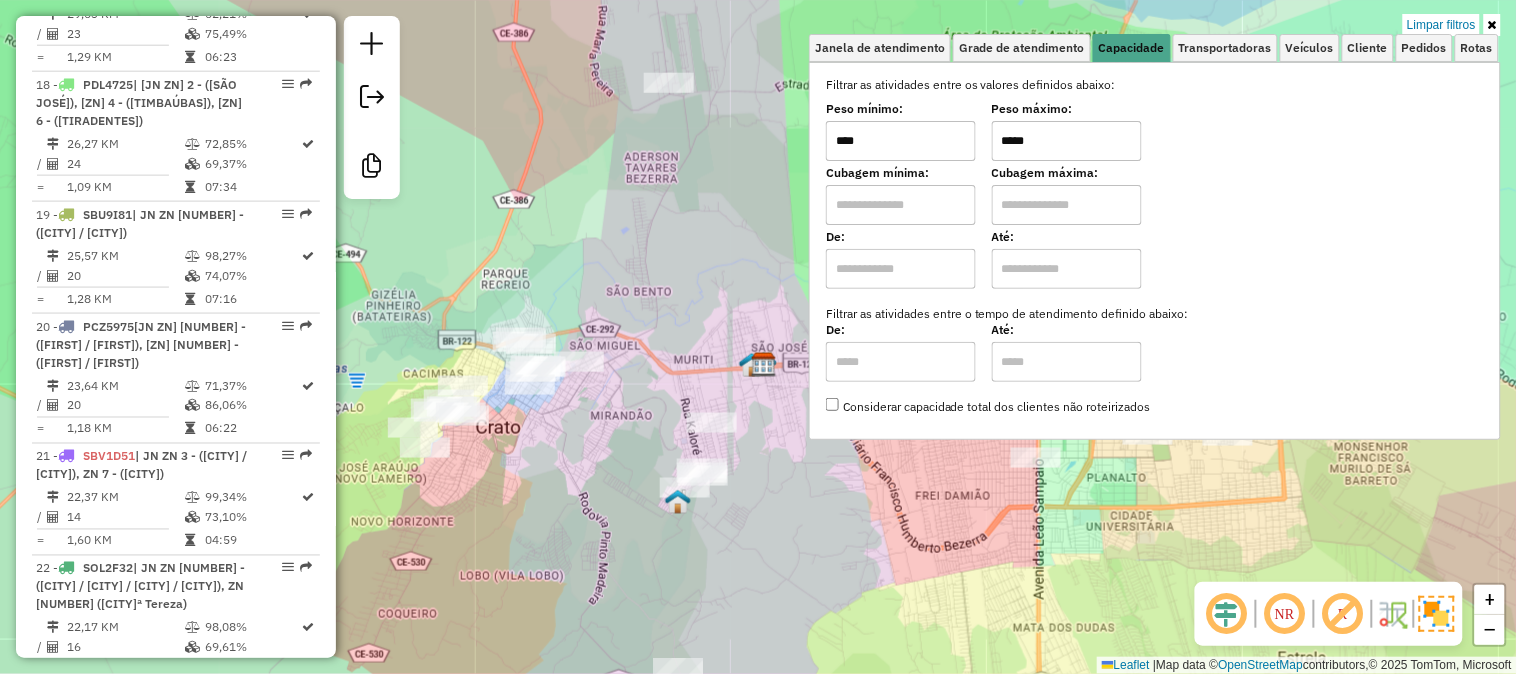 drag, startPoint x: 1442, startPoint y: 24, endPoint x: 1416, endPoint y: 26, distance: 26.076809 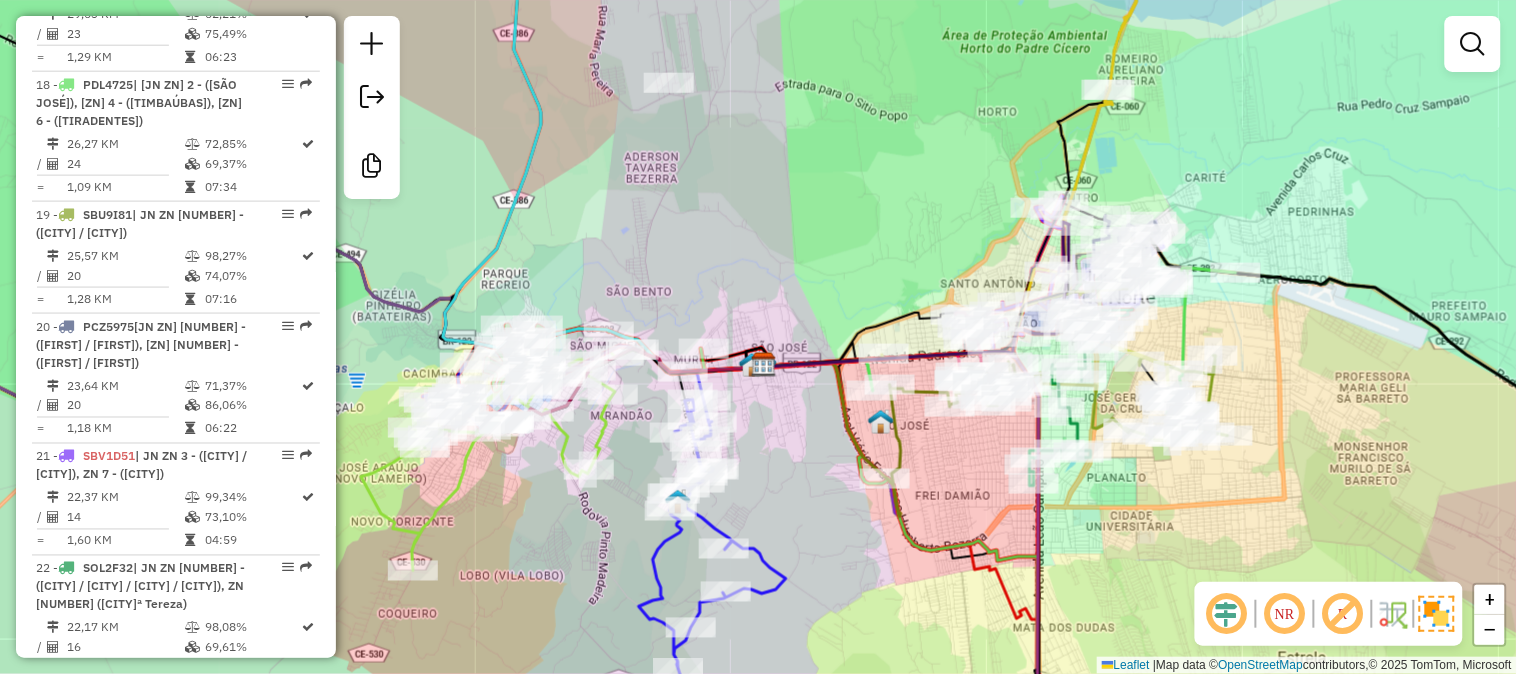 click at bounding box center [1473, 44] 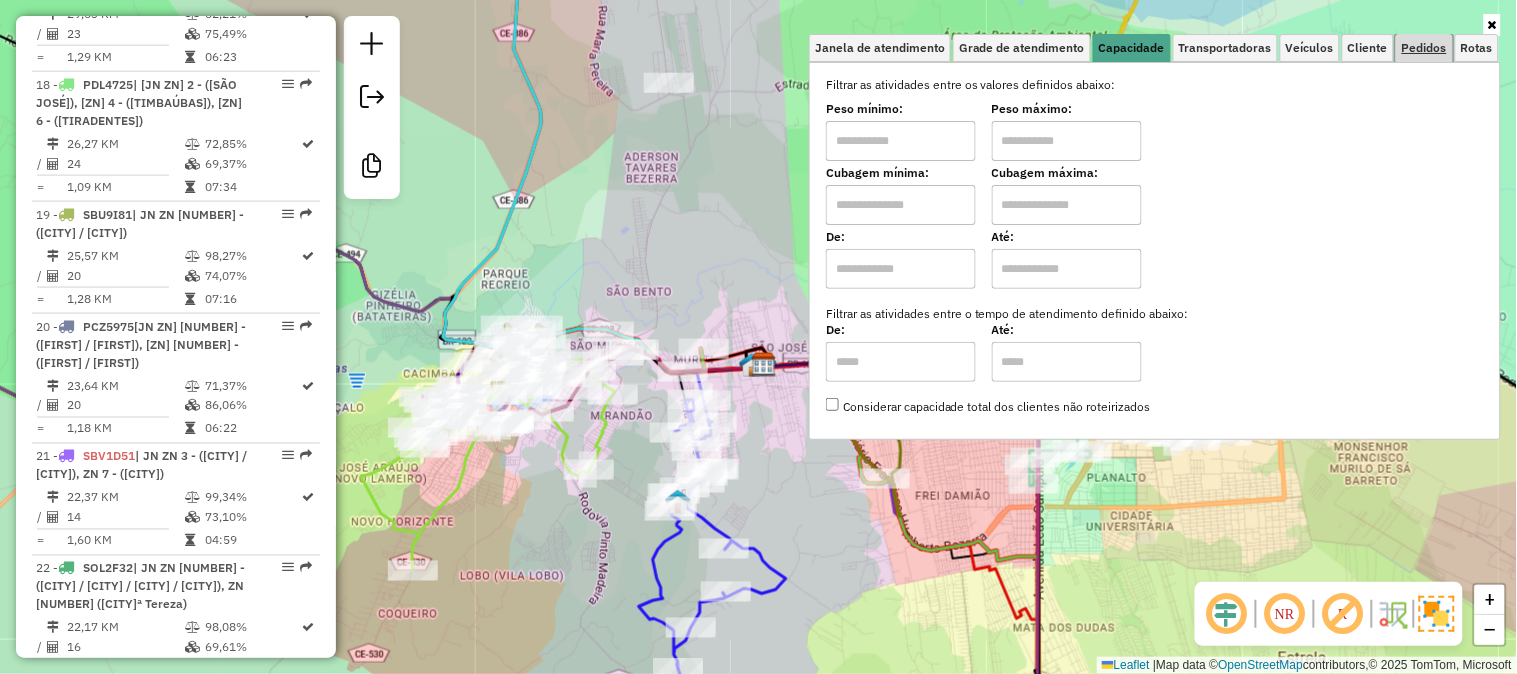 click on "Pedidos" at bounding box center (1424, 48) 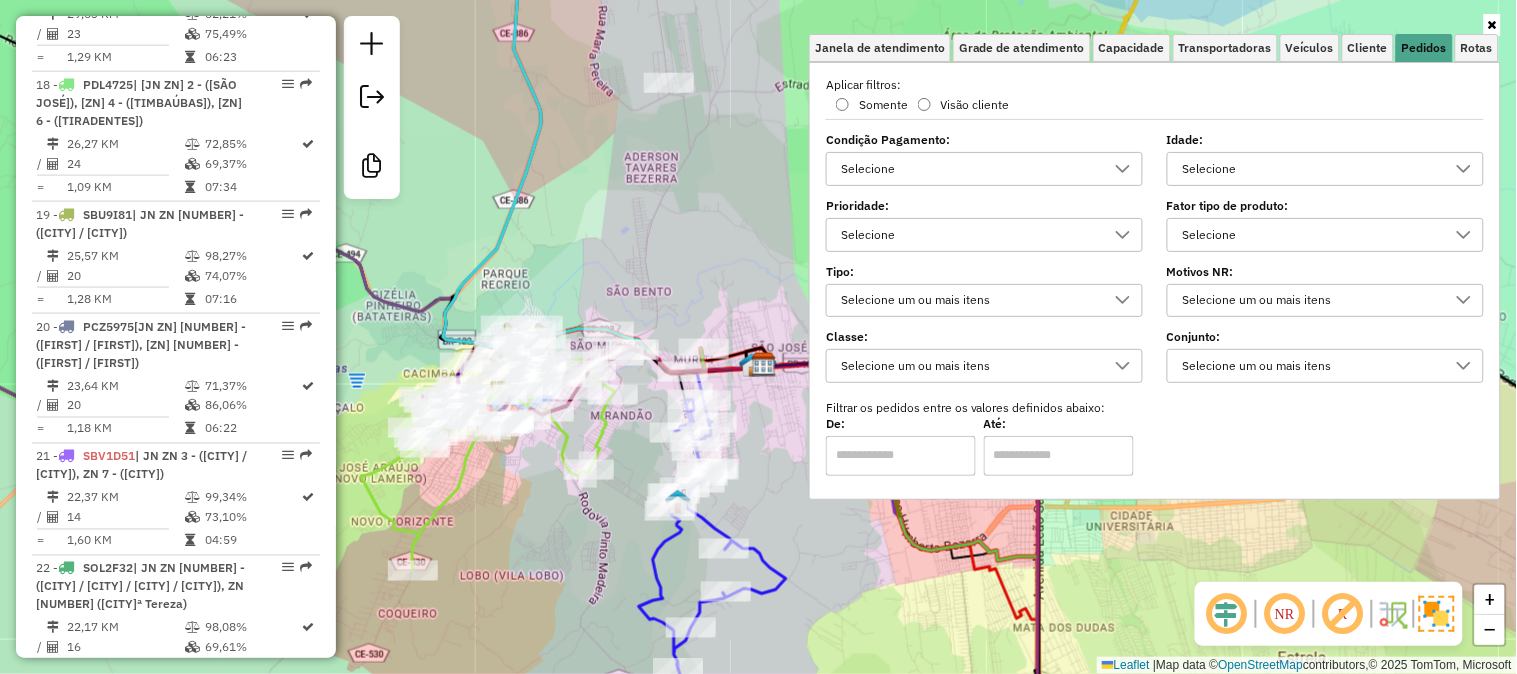 click on "Selecione" at bounding box center [1310, 169] 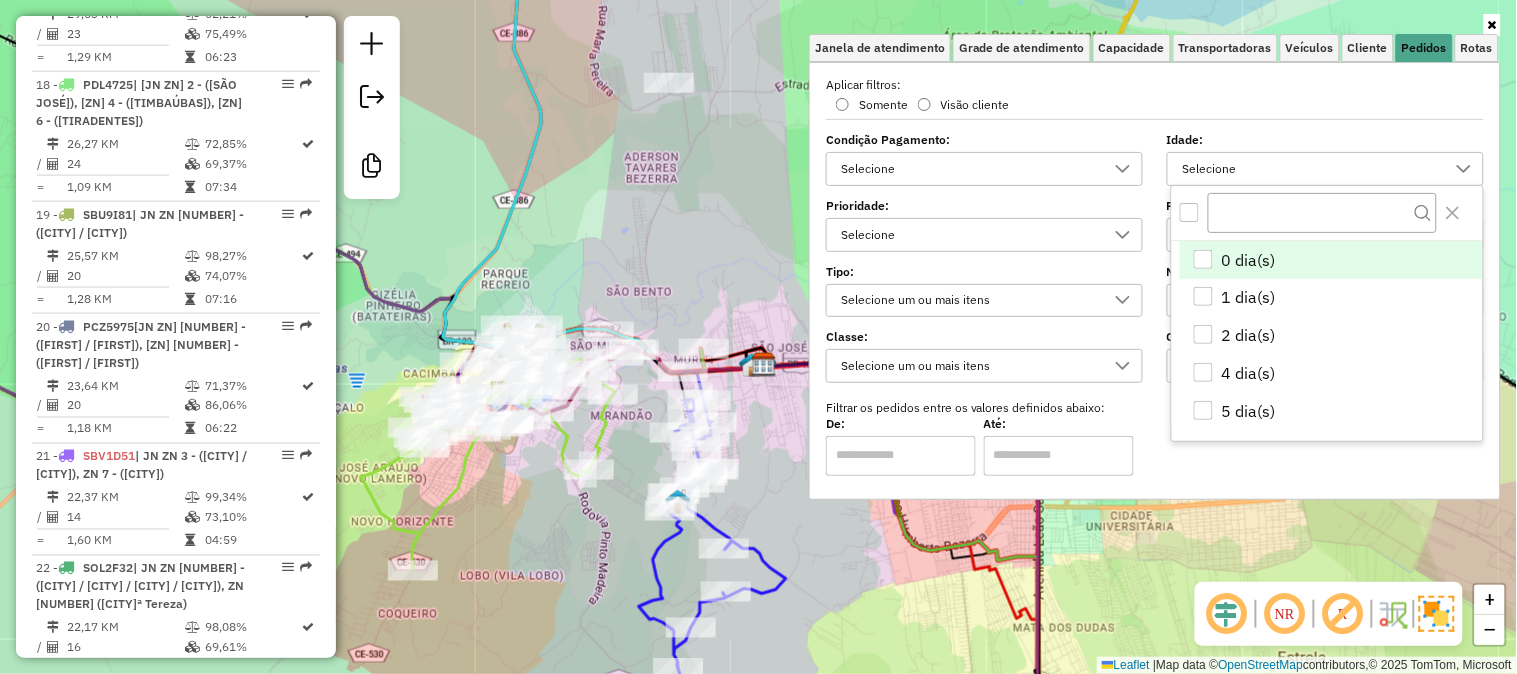 scroll, scrollTop: 11, scrollLeft: 67, axis: both 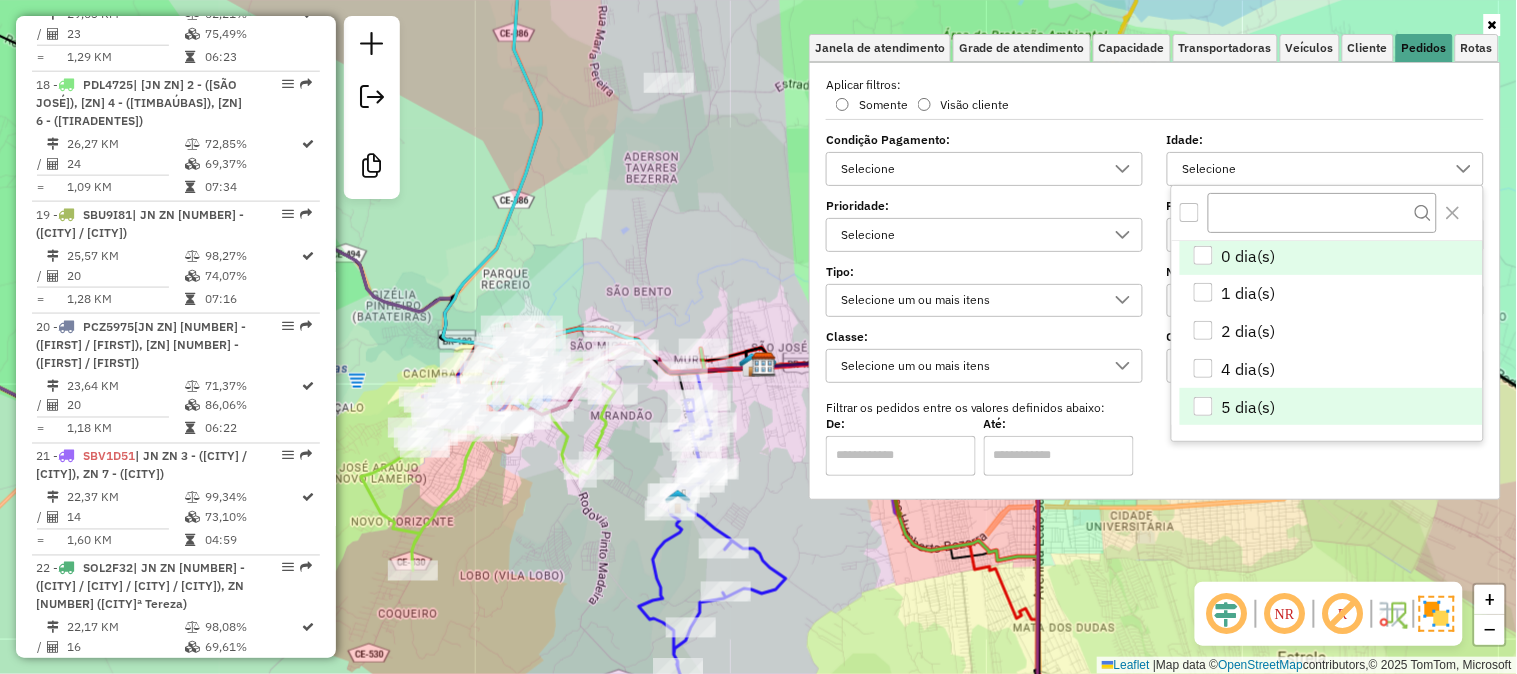 click on "5 dia(s)" at bounding box center (1249, 407) 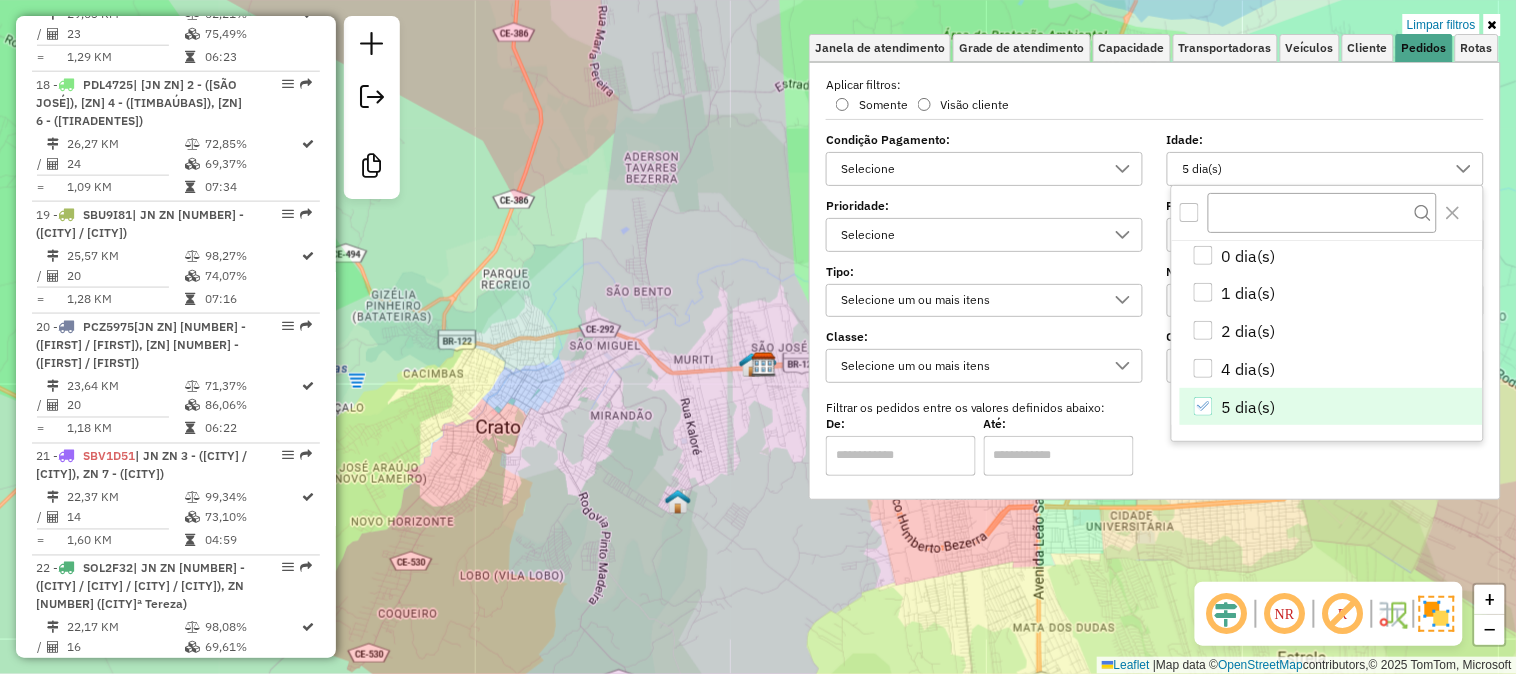 click on "Limpar filtros Janela de atendimento Grade de atendimento Capacidade Transportadoras Veículos Cliente Pedidos  Rotas Selecione os dias de semana para filtrar as janelas de atendimento  Seg   Ter   Qua   Qui   Sex   Sáb   Dom  Informe o período da janela de atendimento: De: Até:  Filtrar exatamente a janela do cliente  Considerar janela de atendimento padrão  Selecione os dias de semana para filtrar as grades de atendimento  Seg   Ter   Qua   Qui   Sex   Sáb   Dom   Considerar clientes sem dia de atendimento cadastrado  Clientes fora do dia de atendimento selecionado Filtrar as atividades entre os valores definidos abaixo:  Peso mínimo:   Peso máximo:   Cubagem mínima:   Cubagem máxima:   De:   Até:  Filtrar as atividades entre o tempo de atendimento definido abaixo:  De:   Até:   Considerar capacidade total dos clientes não roteirizados Transportadora: Selecione um ou mais itens Tipo de veículo: Selecione um ou mais itens Veículo: Selecione um ou mais itens Motorista: Selecione um ou mais itens" 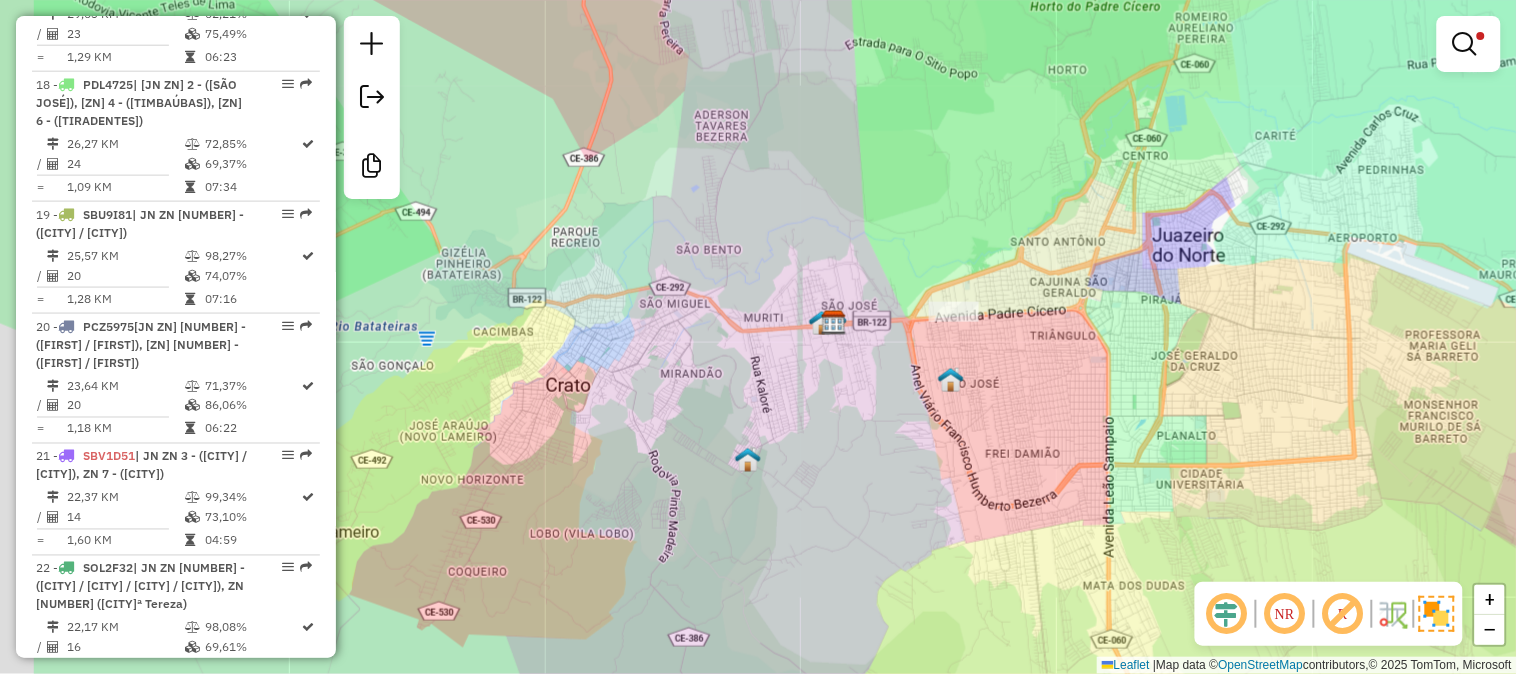 drag, startPoint x: 951, startPoint y: 435, endPoint x: 1074, endPoint y: 364, distance: 142.02112 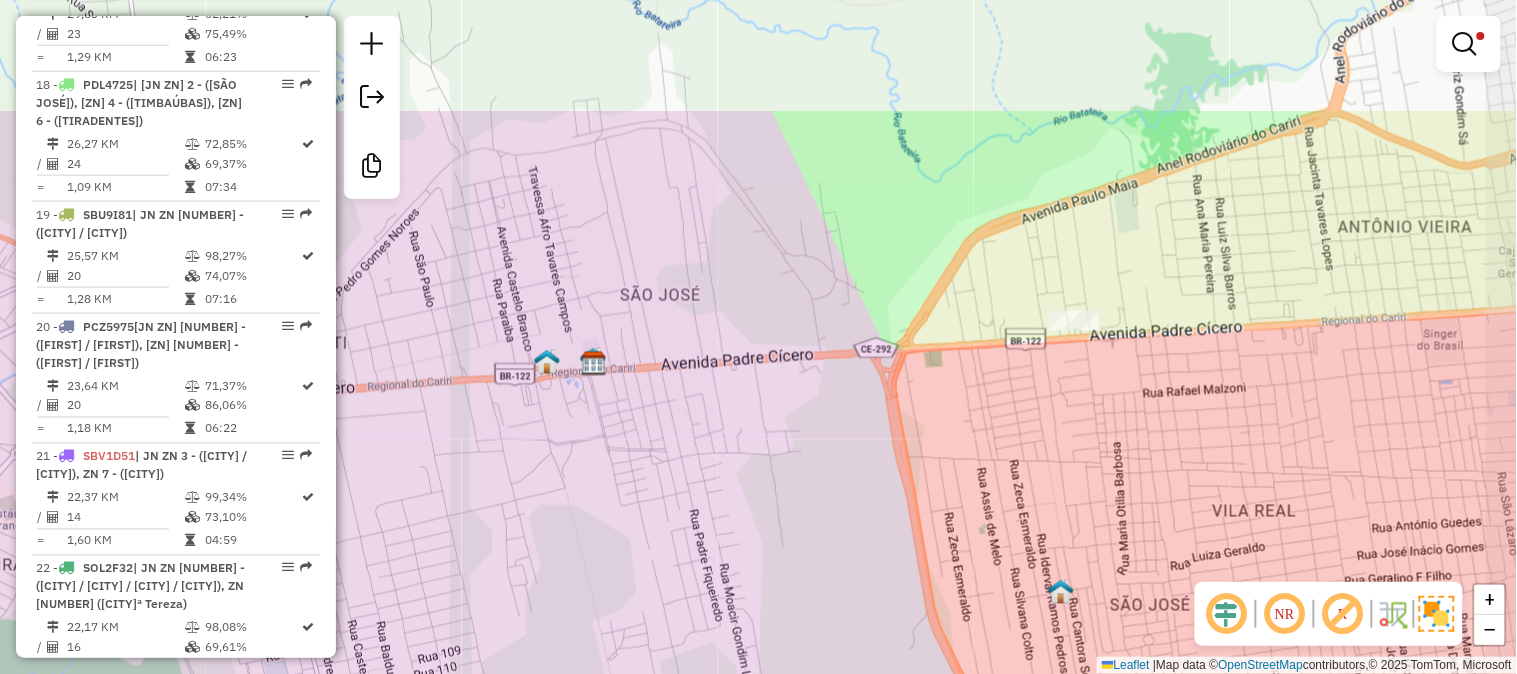 drag, startPoint x: 1054, startPoint y: 316, endPoint x: 1020, endPoint y: 441, distance: 129.5415 